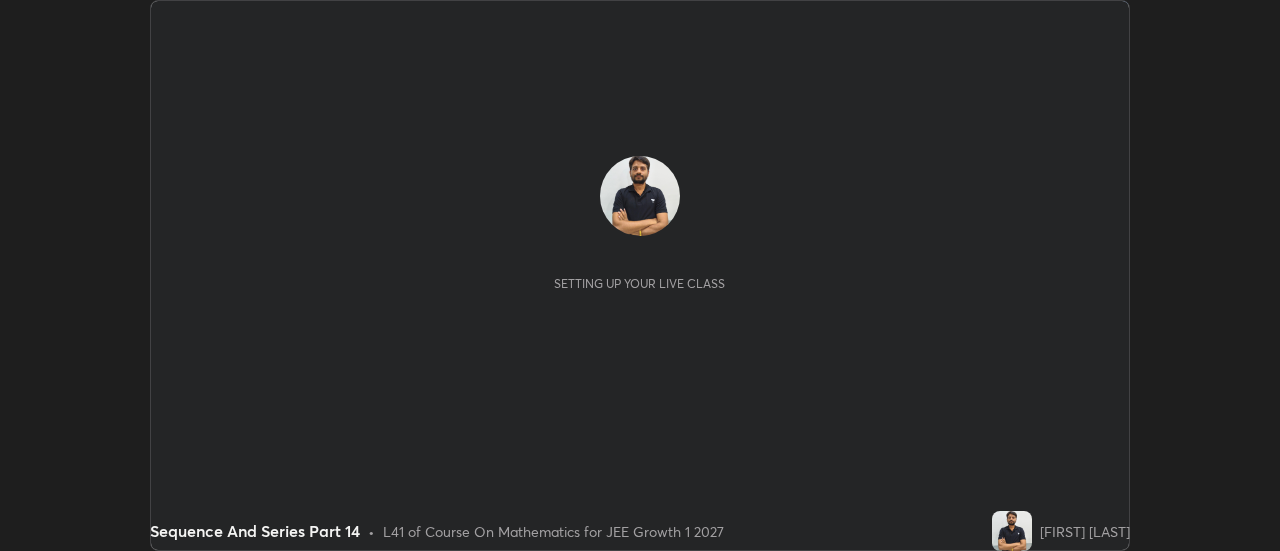 scroll, scrollTop: 0, scrollLeft: 0, axis: both 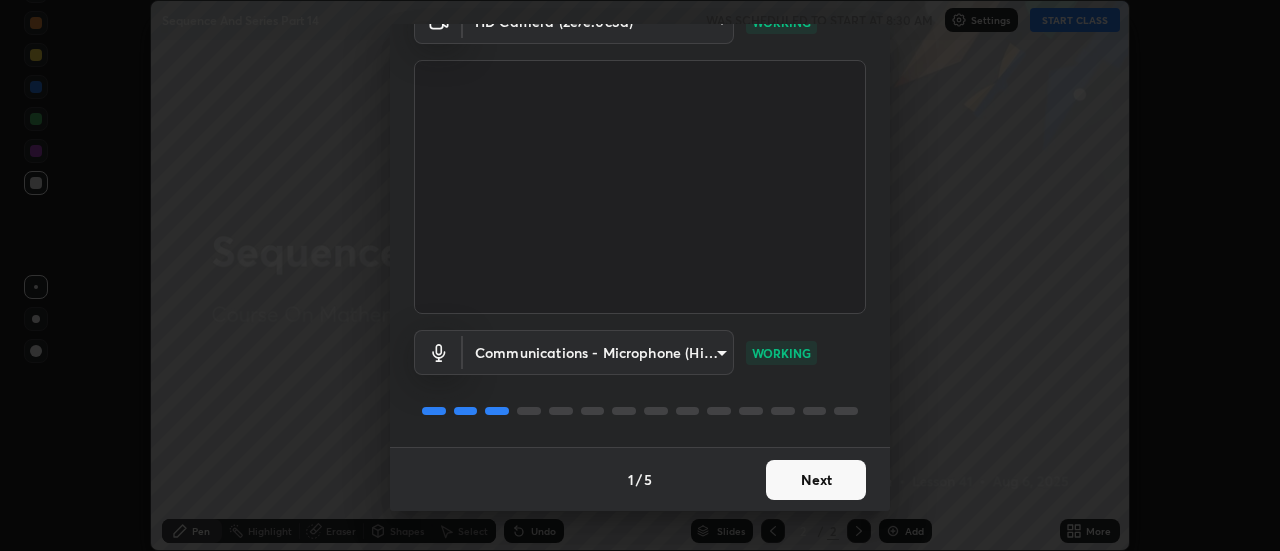 click on "Next" at bounding box center [816, 480] 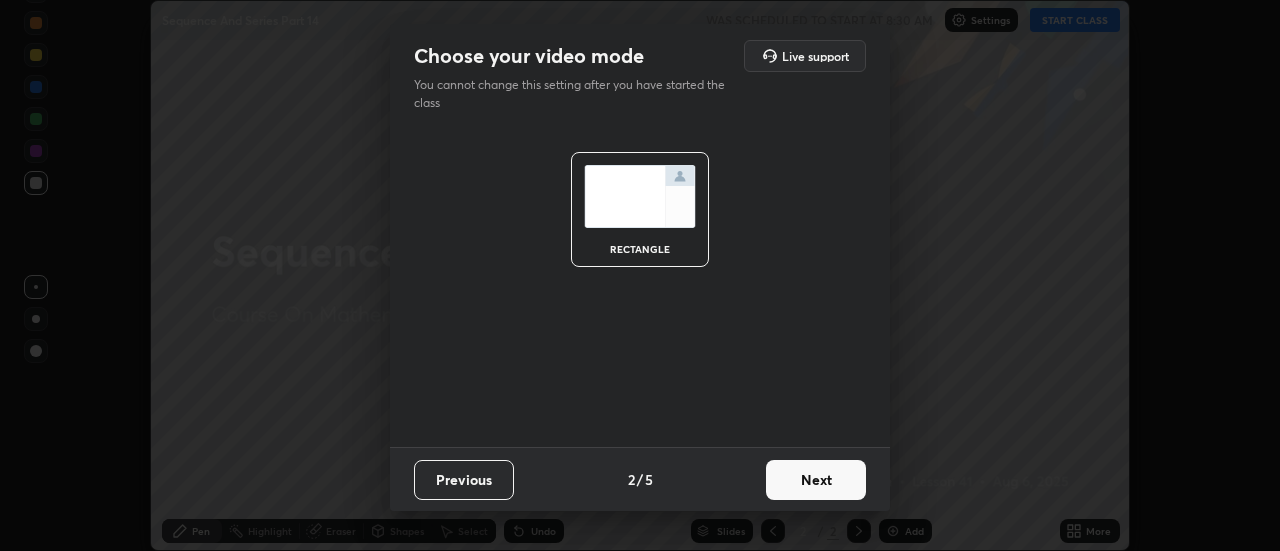 scroll, scrollTop: 0, scrollLeft: 0, axis: both 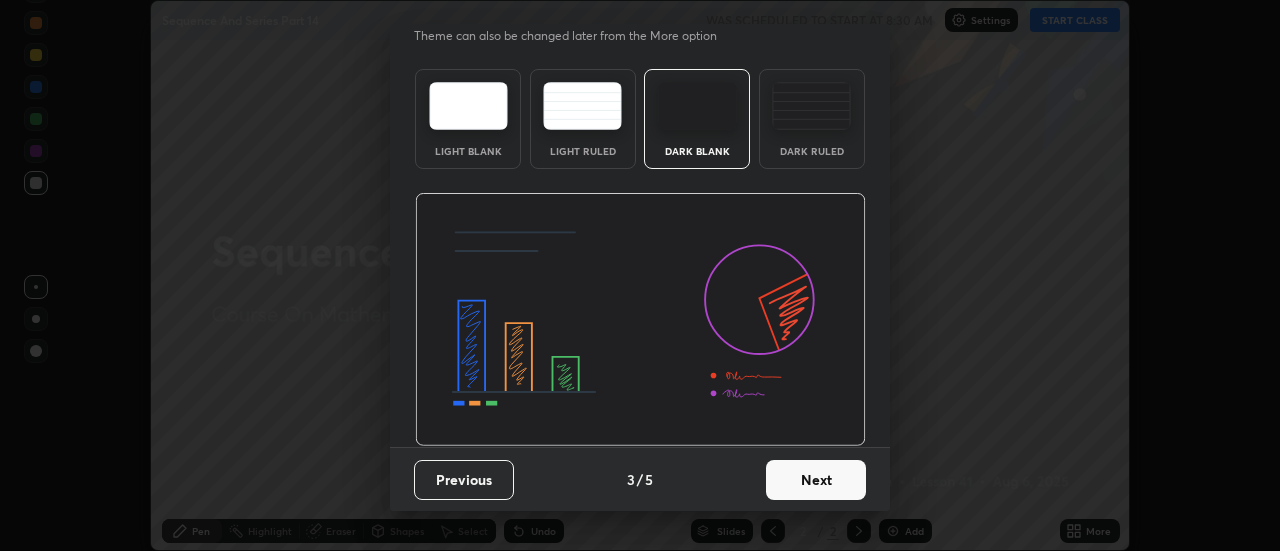 click on "Next" at bounding box center [816, 480] 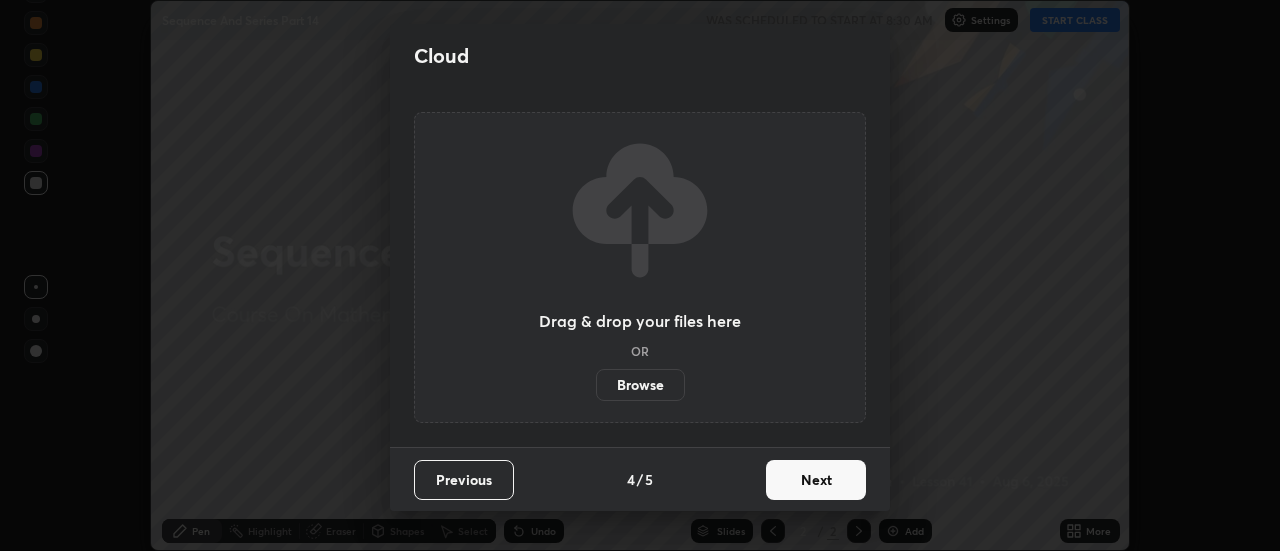 click on "Next" at bounding box center [816, 480] 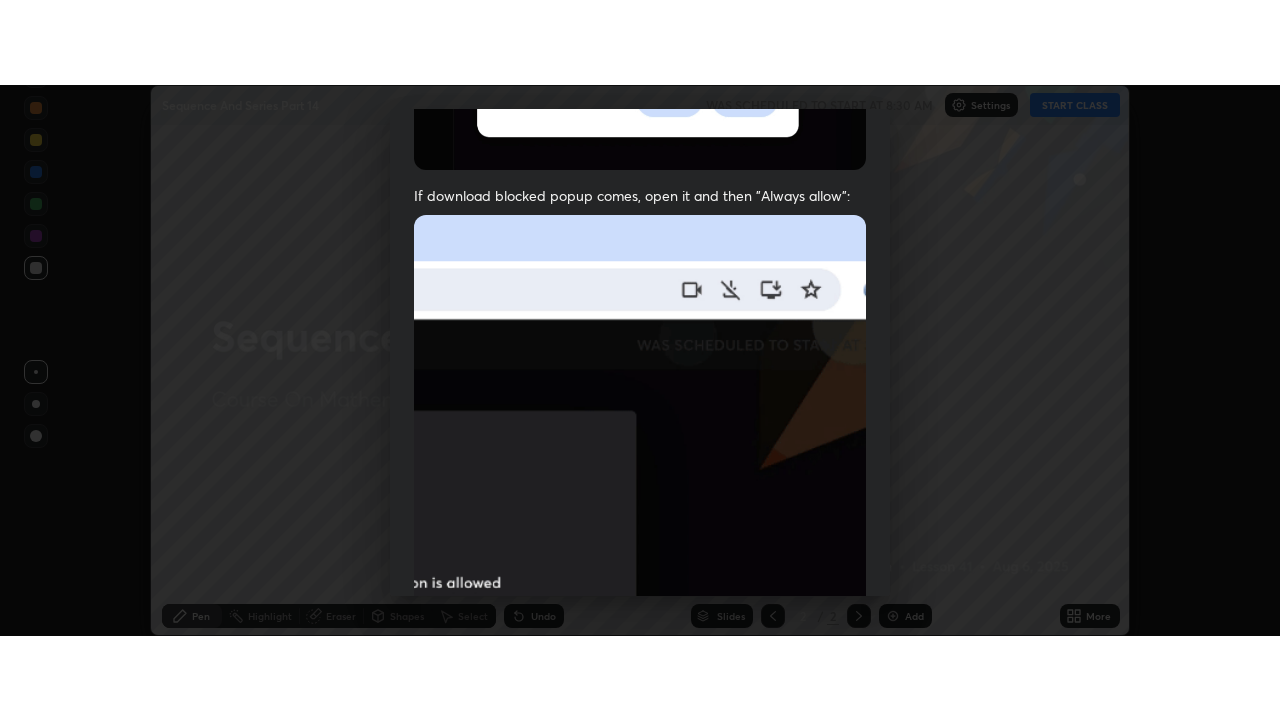 scroll, scrollTop: 513, scrollLeft: 0, axis: vertical 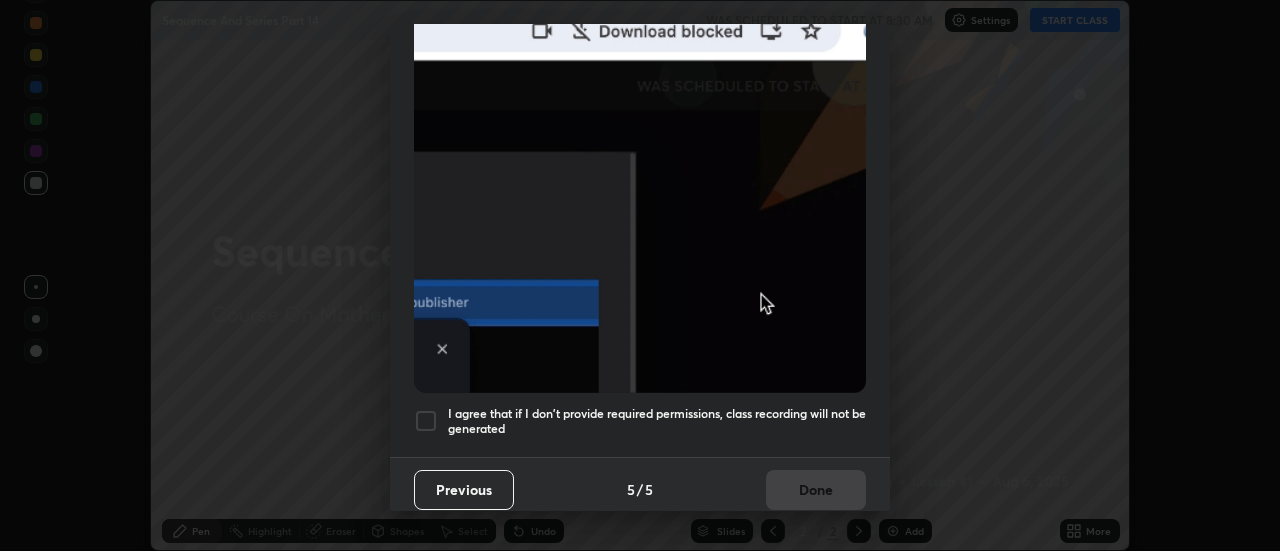 click at bounding box center (426, 421) 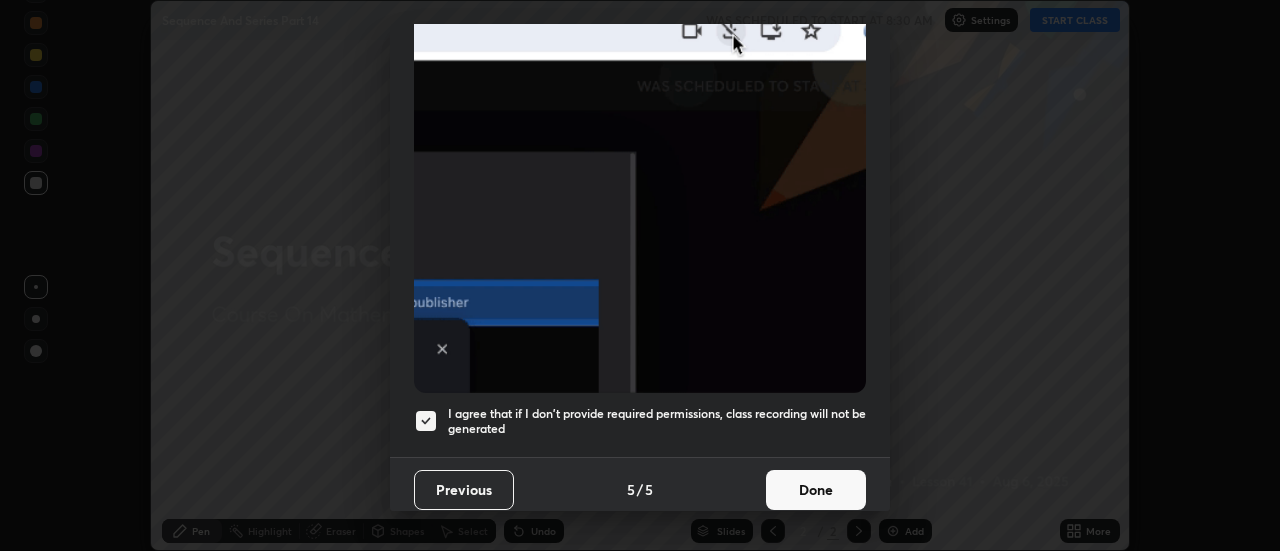 click on "Done" at bounding box center (816, 490) 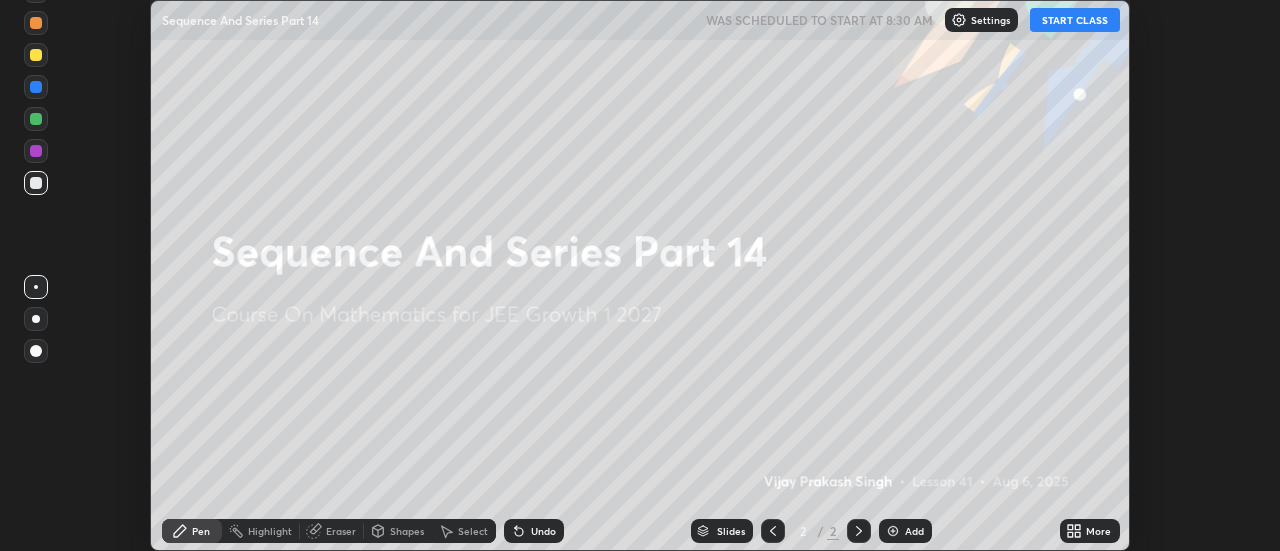 click 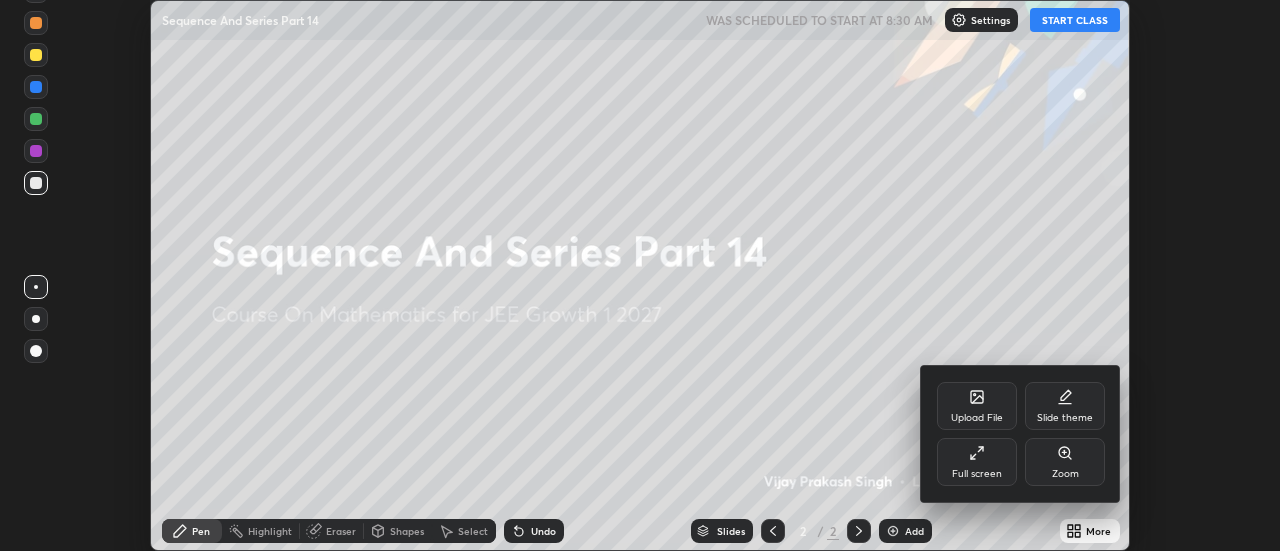 click 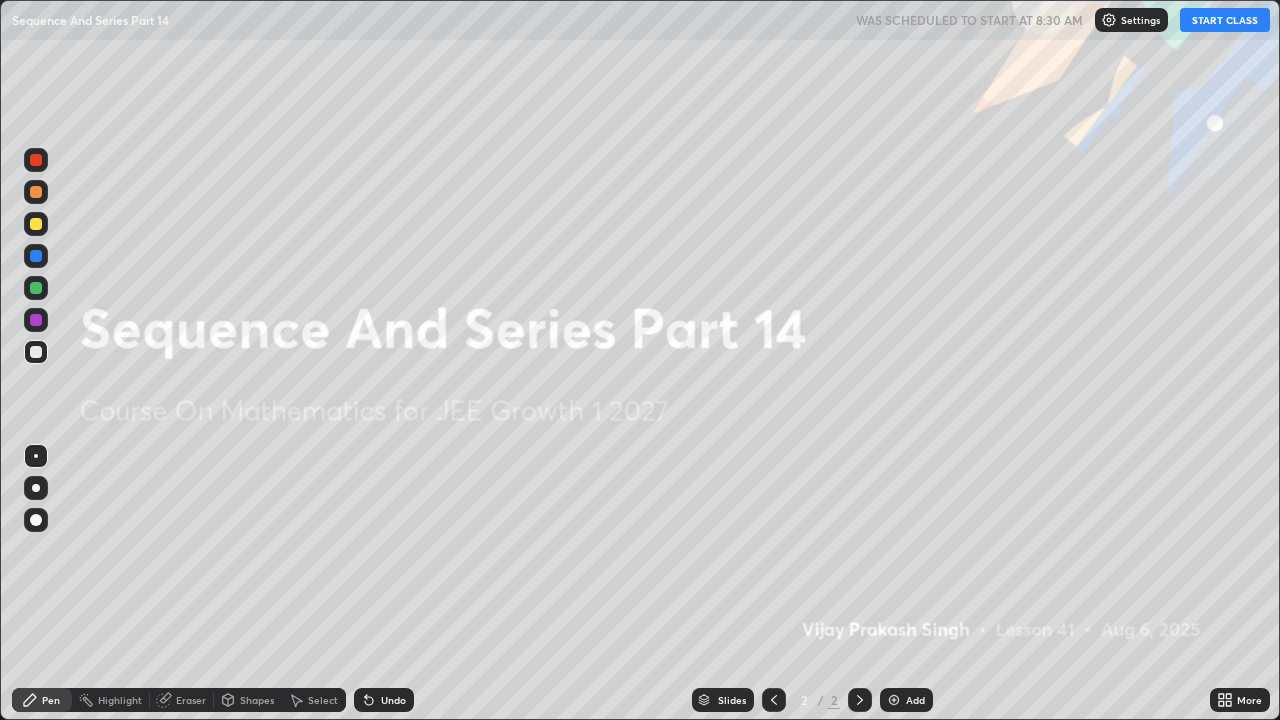scroll, scrollTop: 99280, scrollLeft: 98720, axis: both 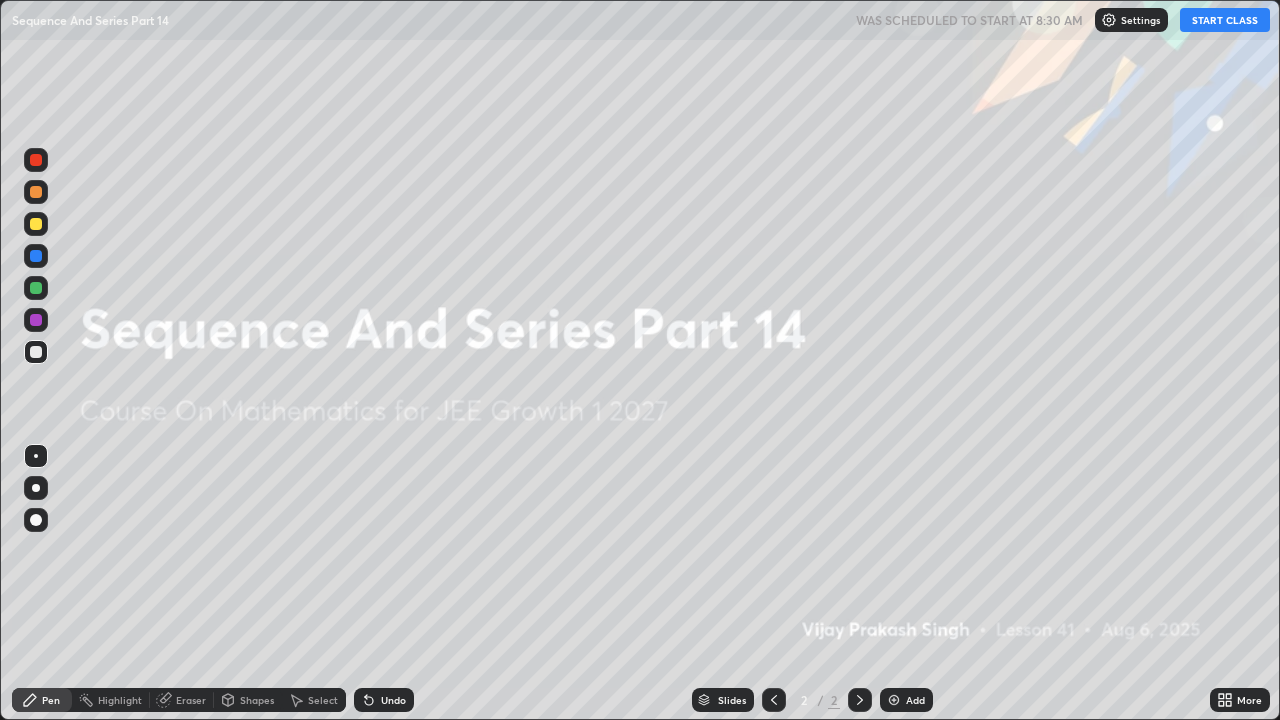 click at bounding box center (894, 700) 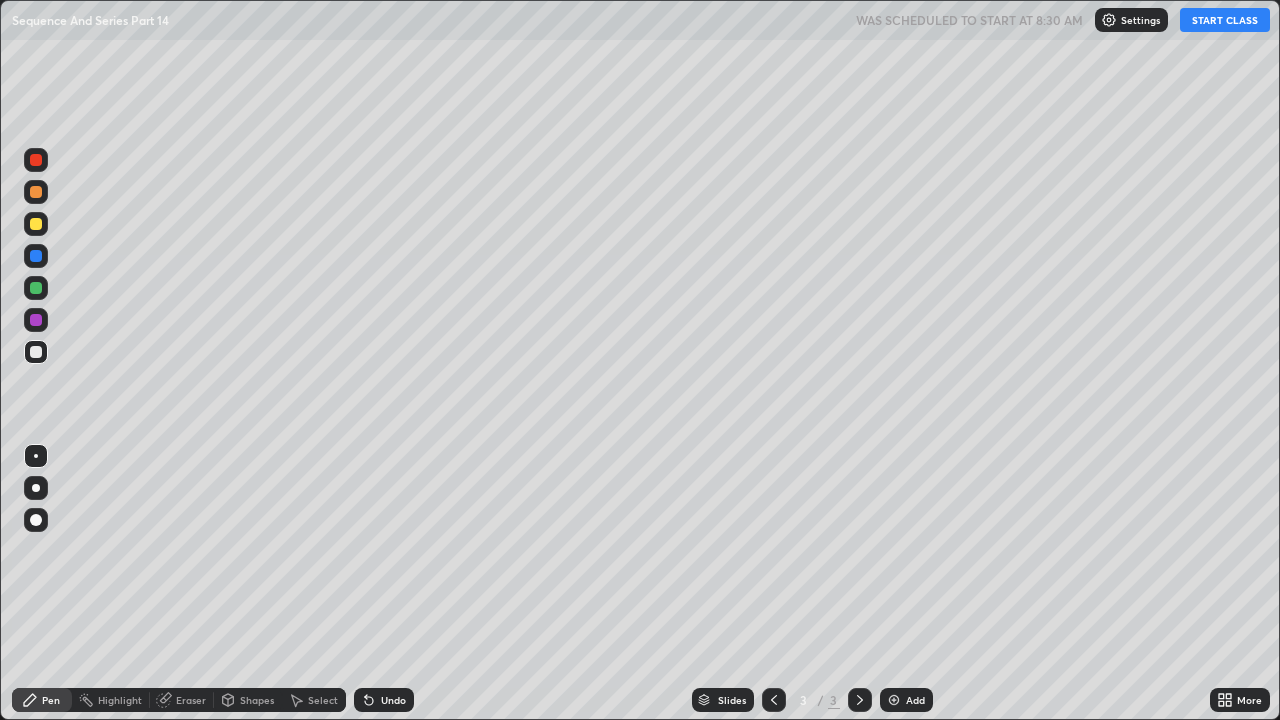 click on "START CLASS" at bounding box center (1225, 20) 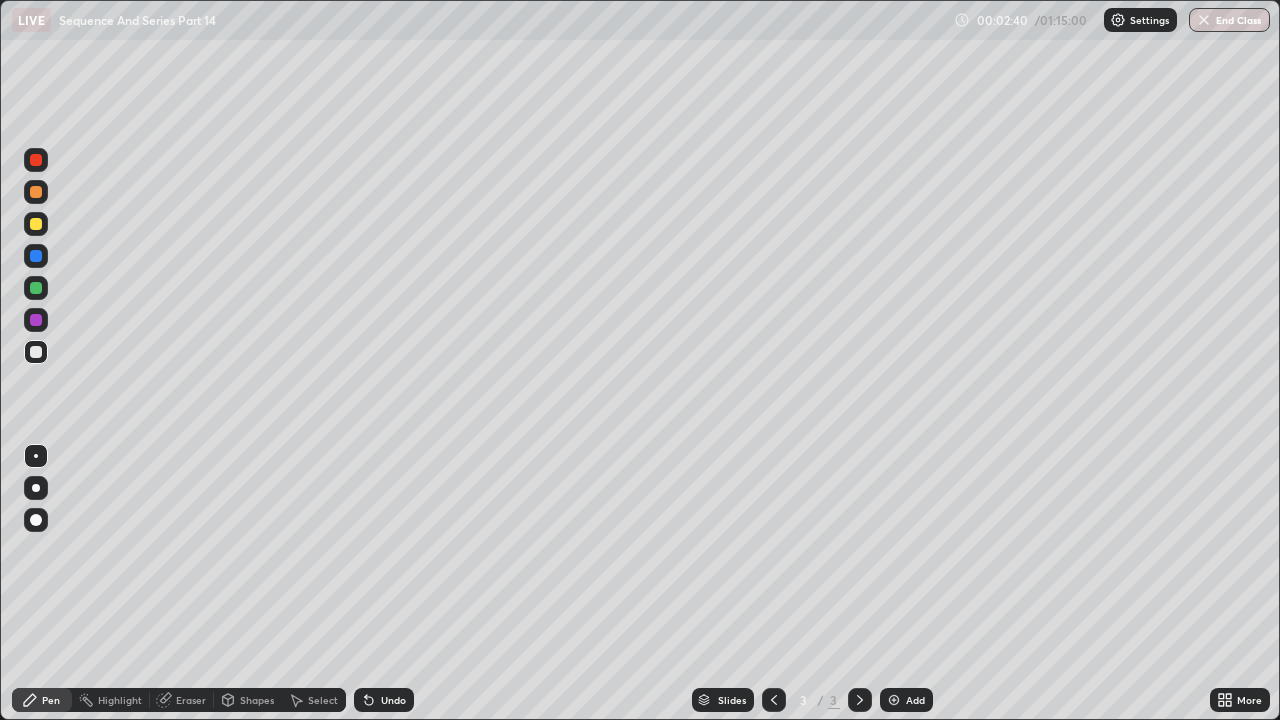 click on "Eraser" at bounding box center [191, 700] 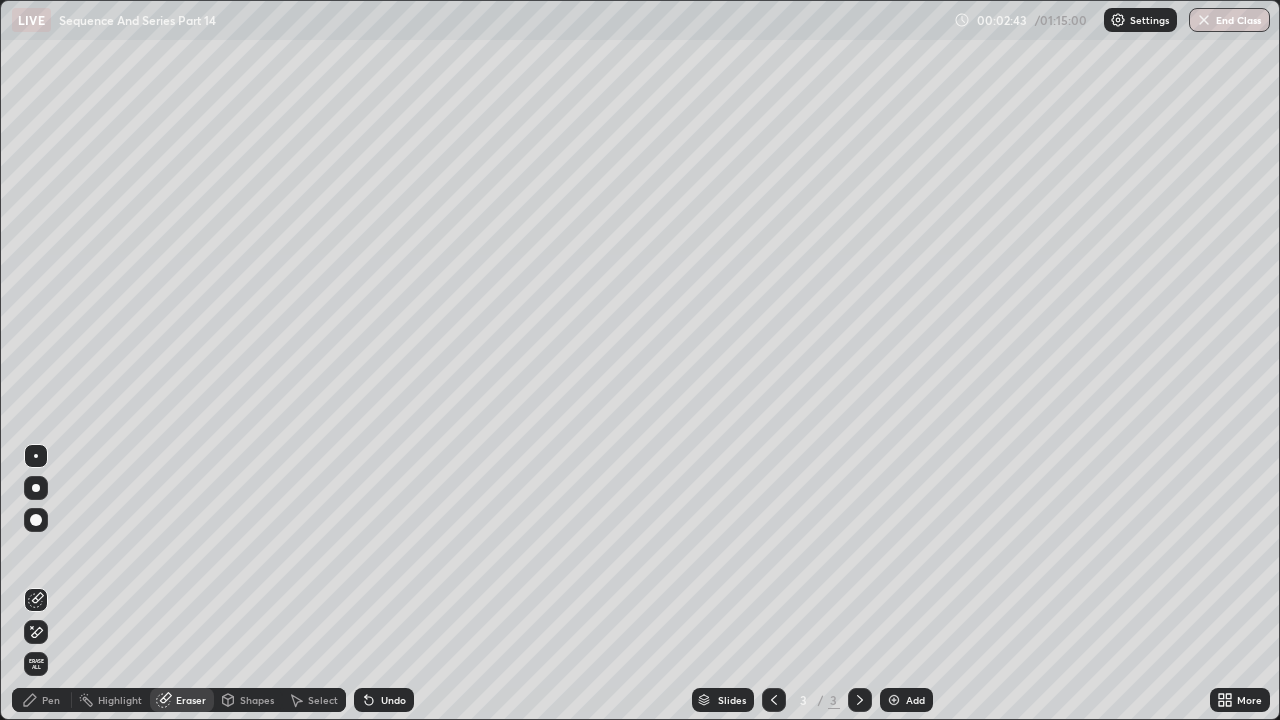 click on "Pen" at bounding box center (51, 700) 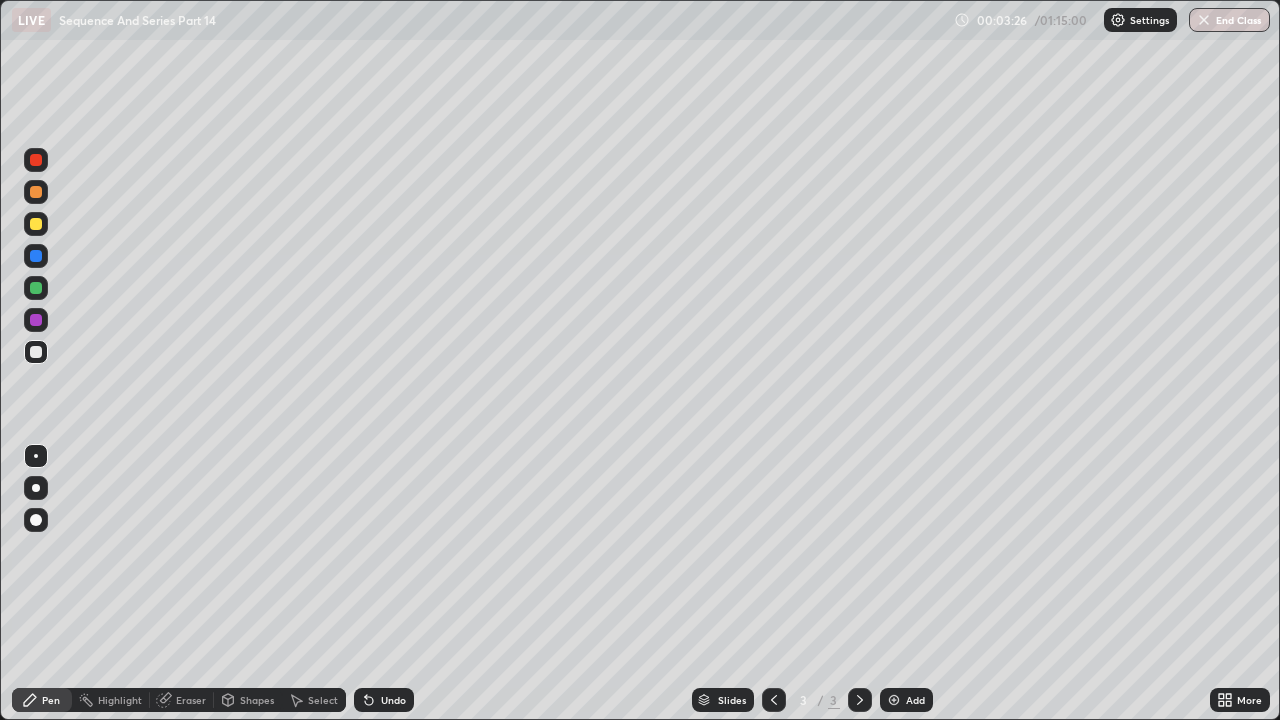 click at bounding box center [36, 224] 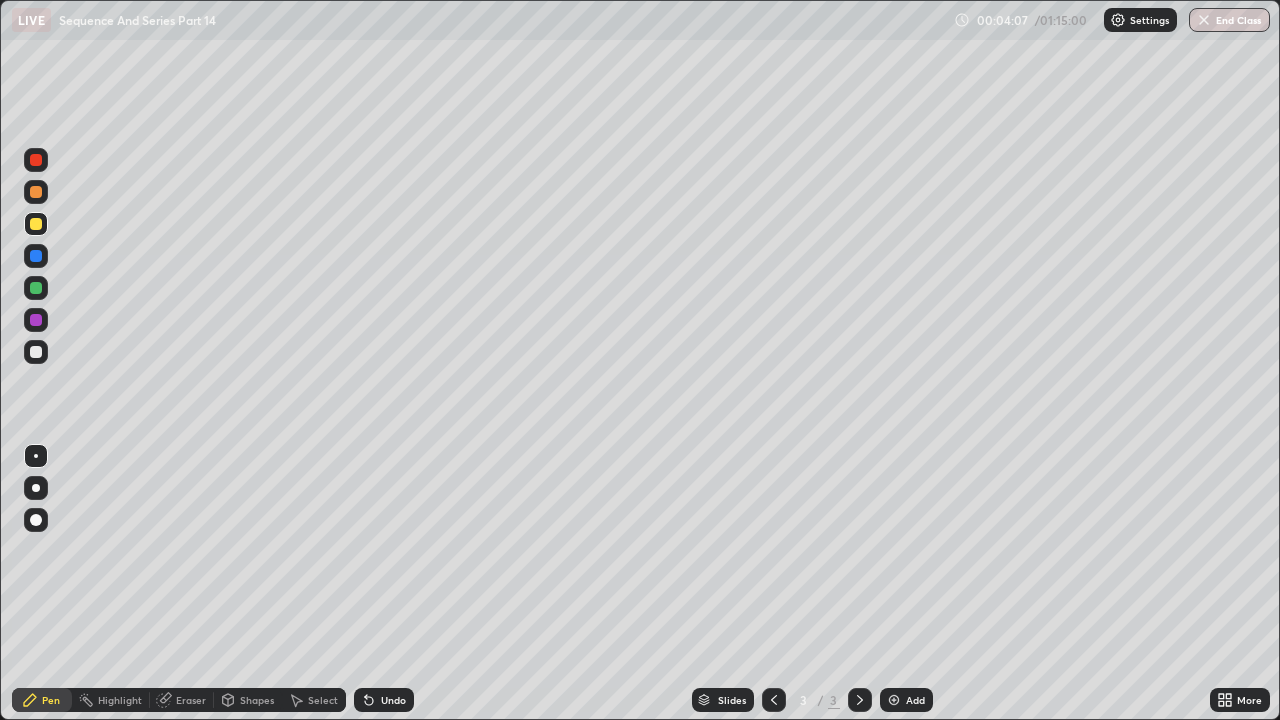click on "Eraser" at bounding box center [191, 700] 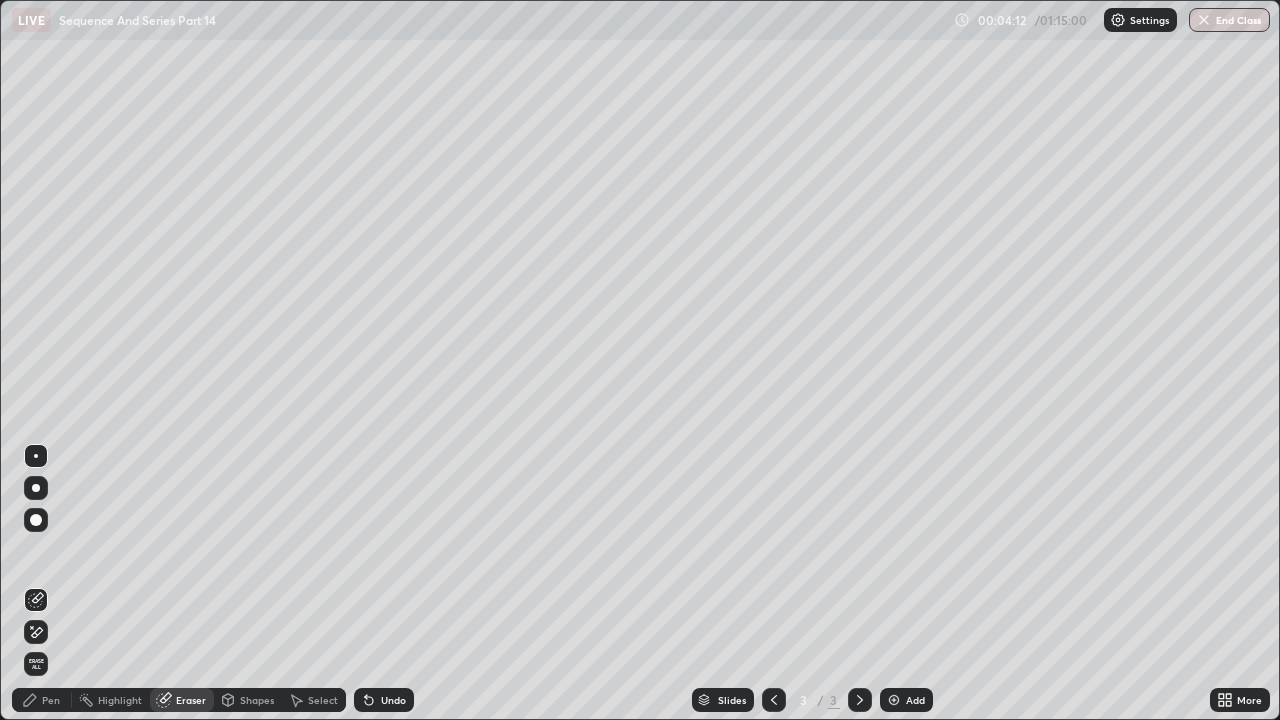 click on "Pen" at bounding box center (42, 700) 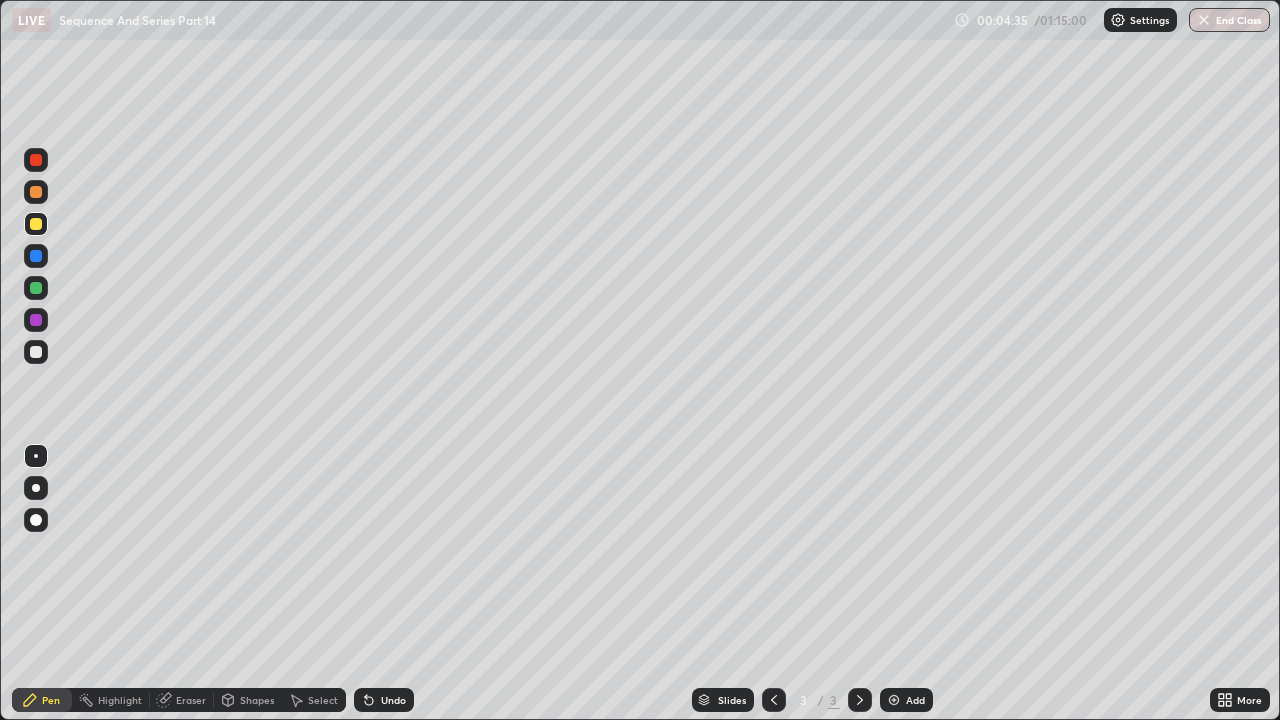 click at bounding box center [36, 256] 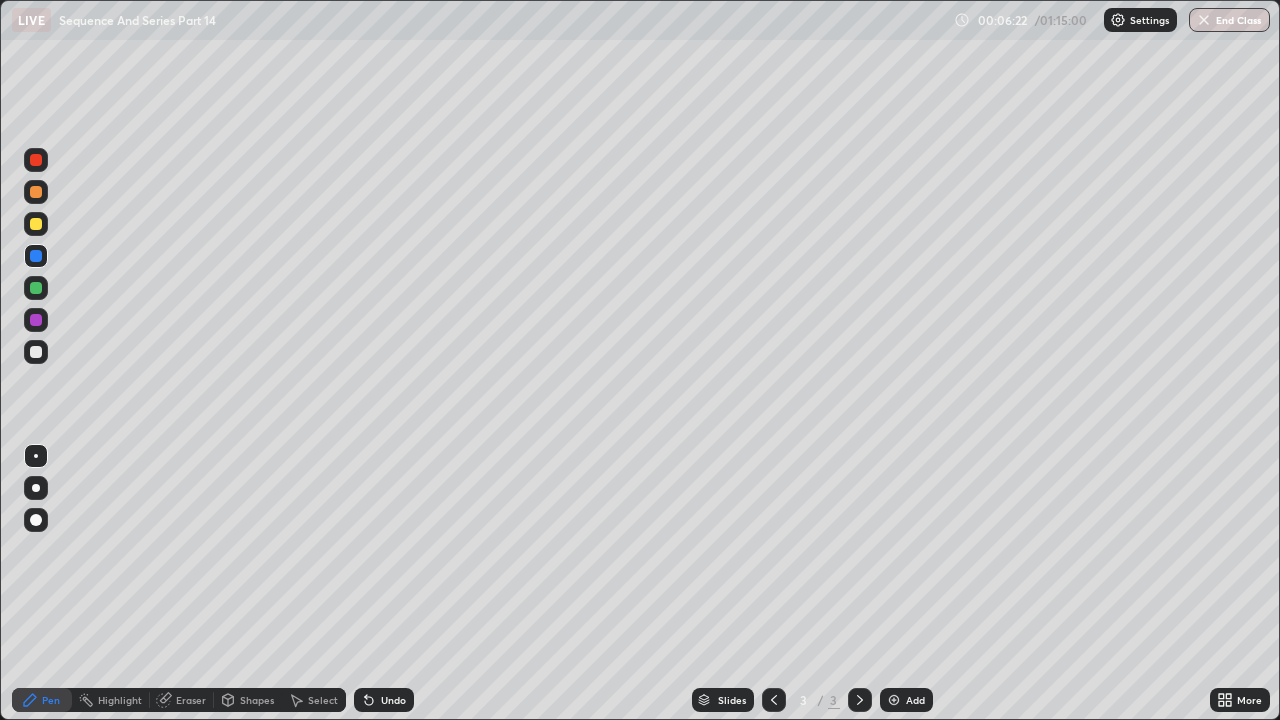 click at bounding box center [36, 288] 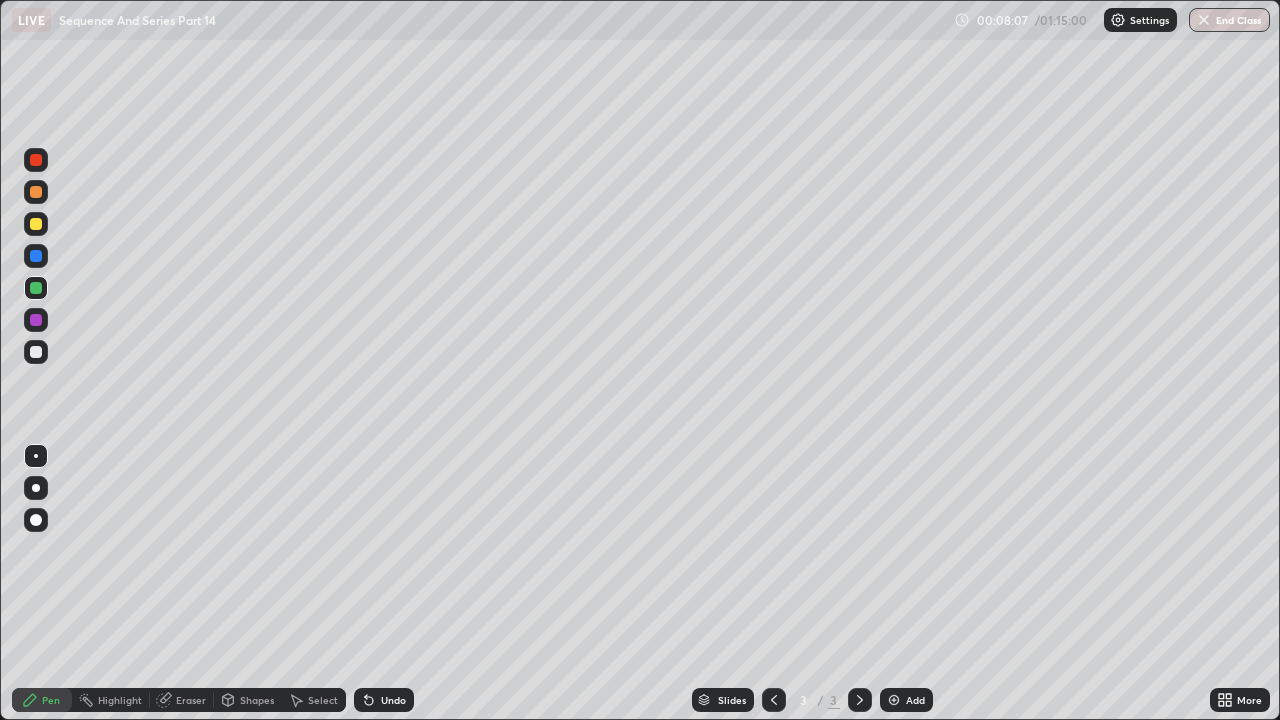 click at bounding box center [36, 224] 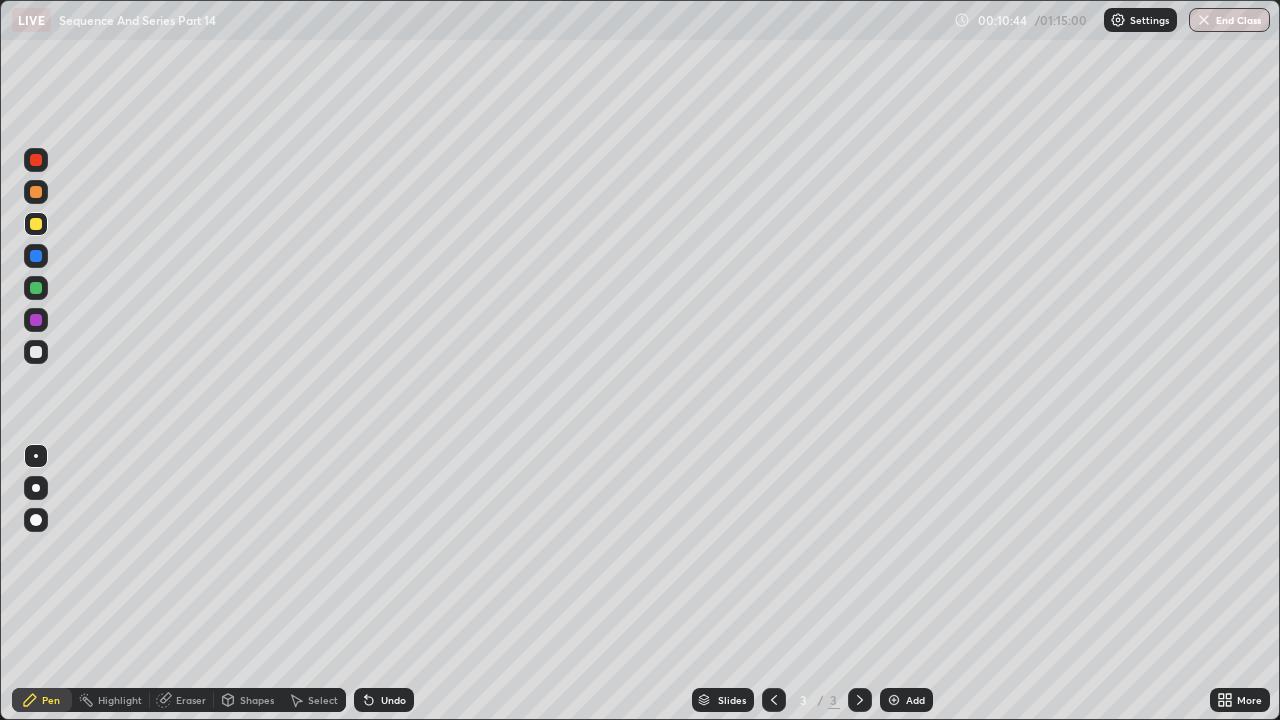click at bounding box center [36, 320] 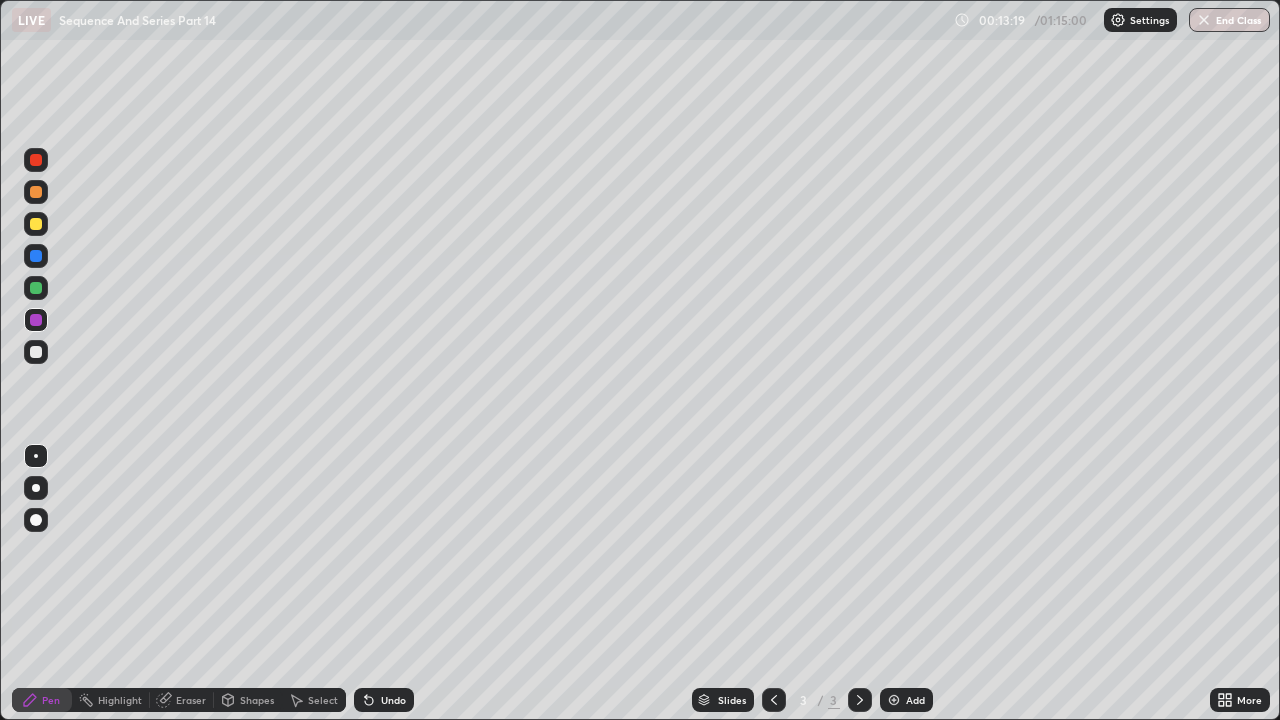 click at bounding box center [894, 700] 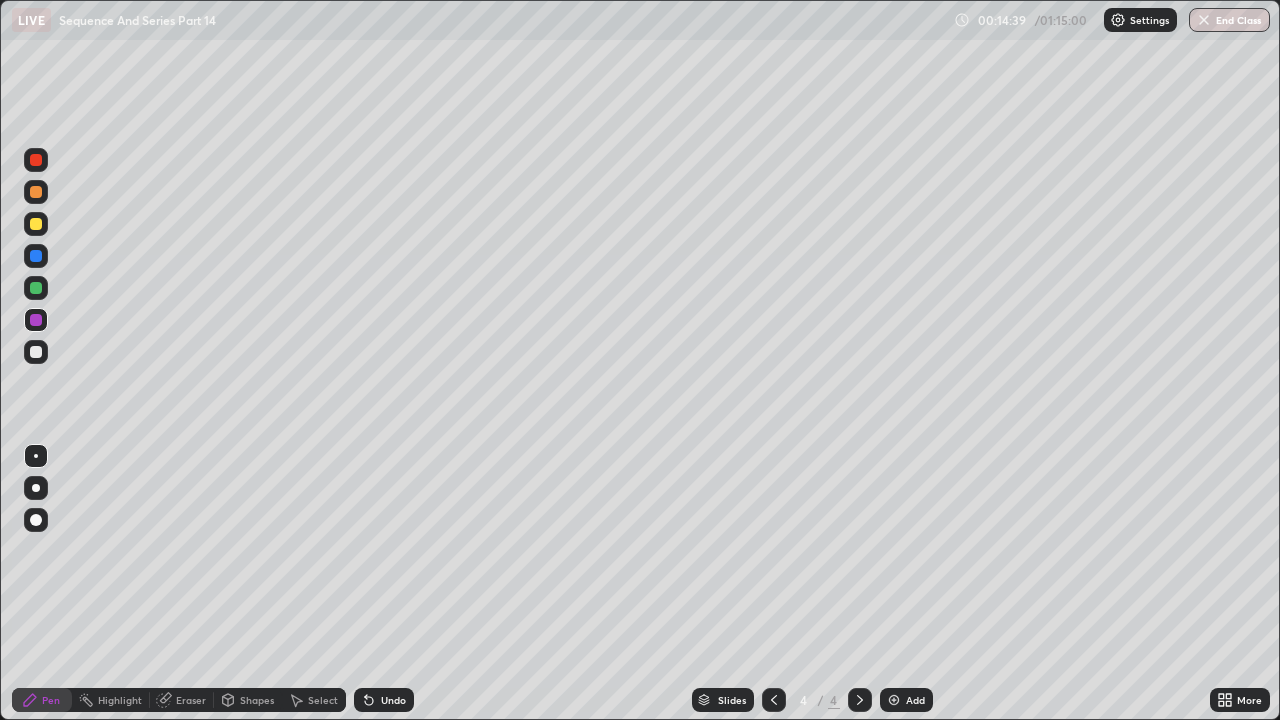 click at bounding box center (36, 288) 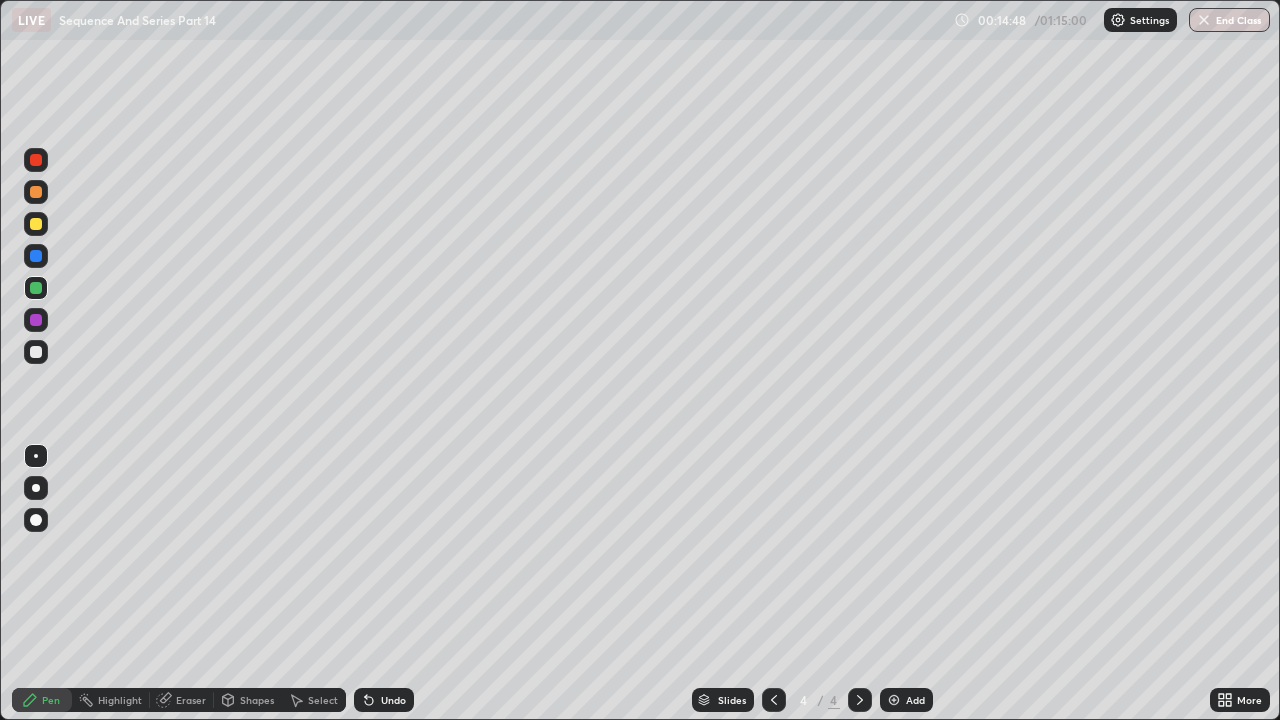 click at bounding box center [36, 320] 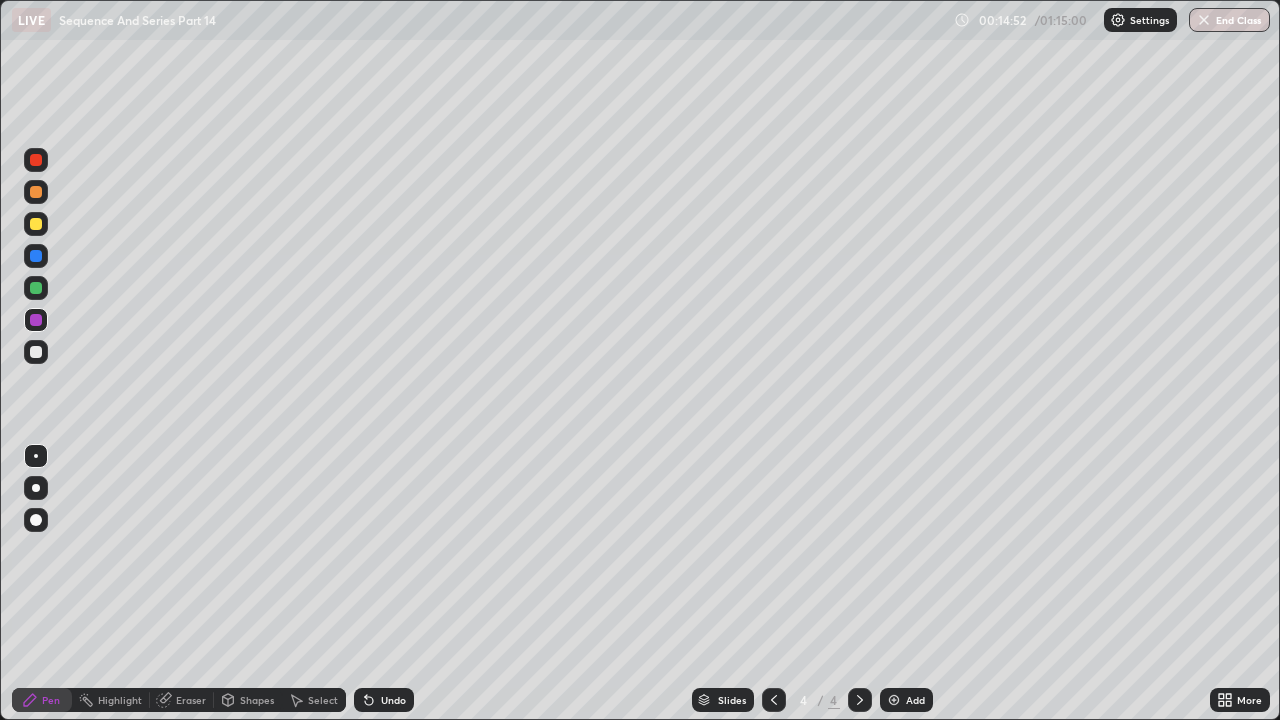 click at bounding box center (36, 288) 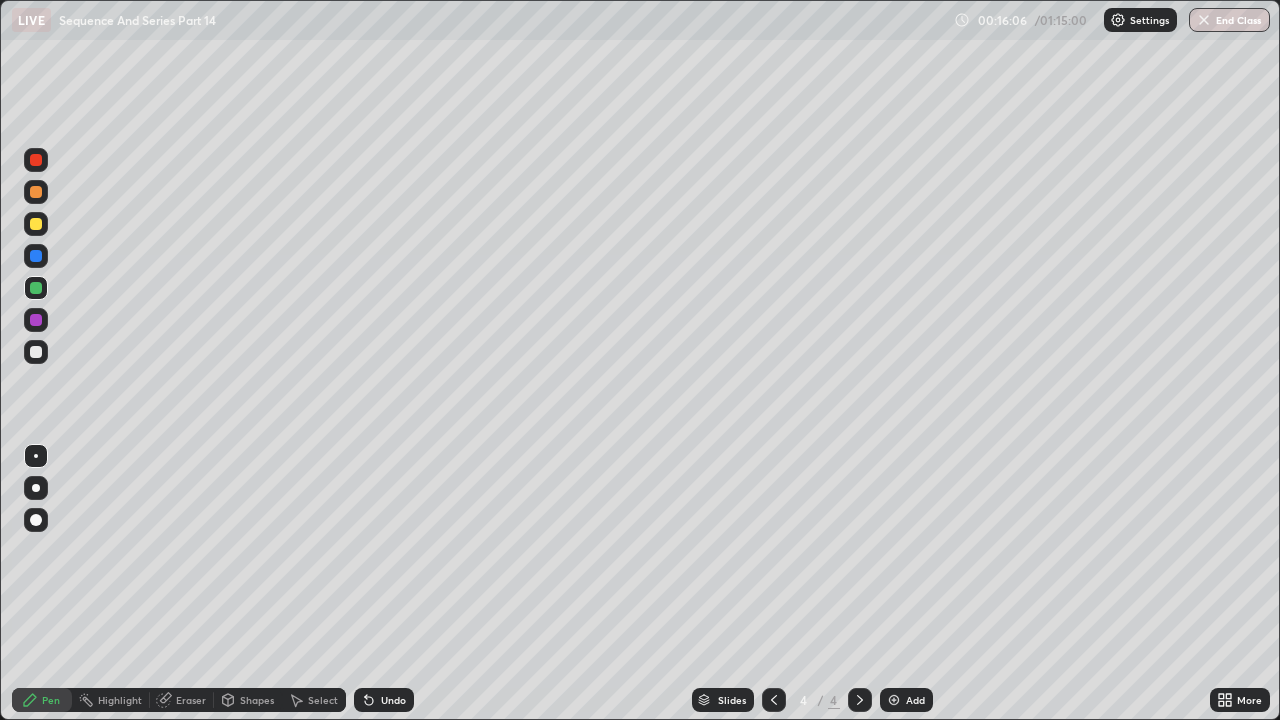 click at bounding box center (894, 700) 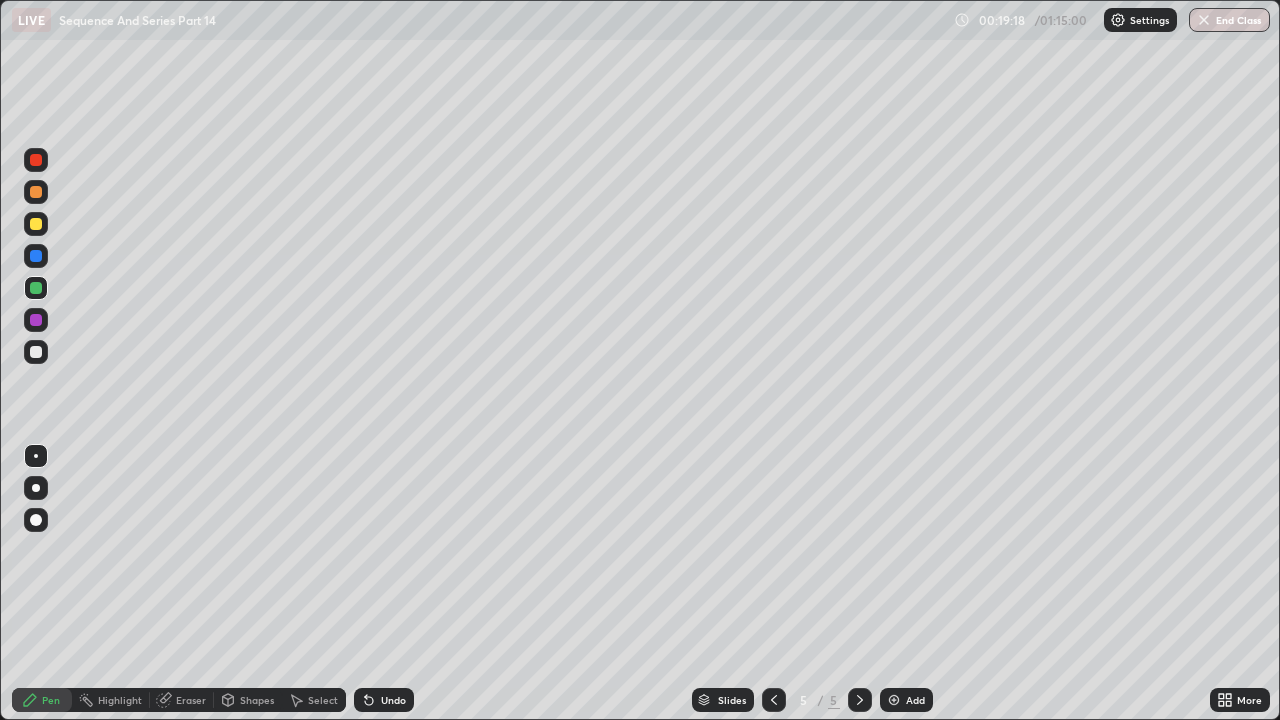 click on "Eraser" at bounding box center [191, 700] 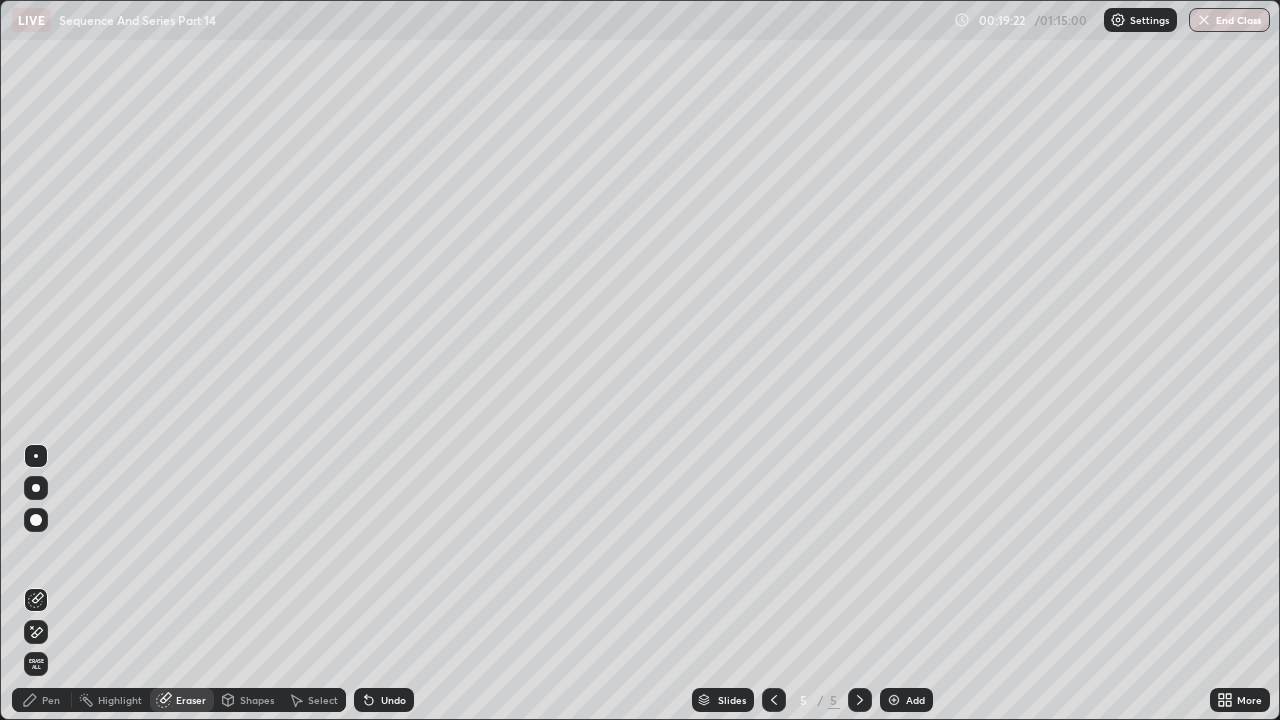 click on "Pen" at bounding box center (42, 700) 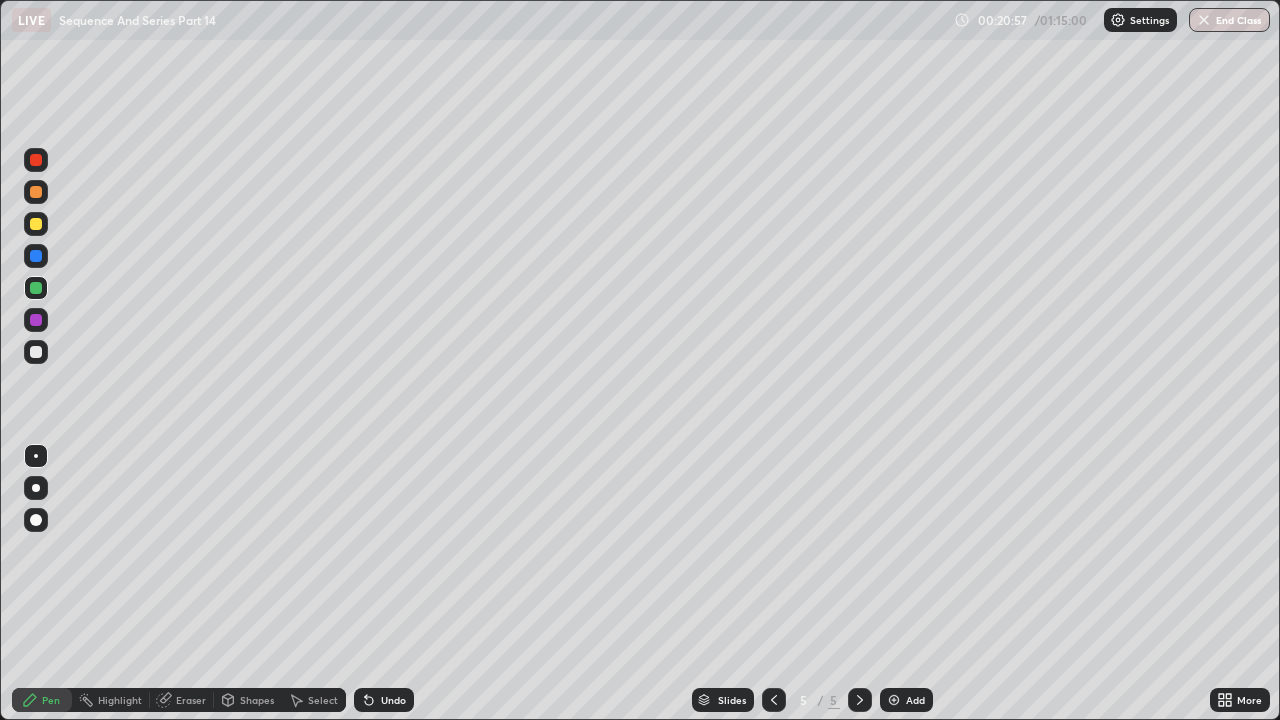 click 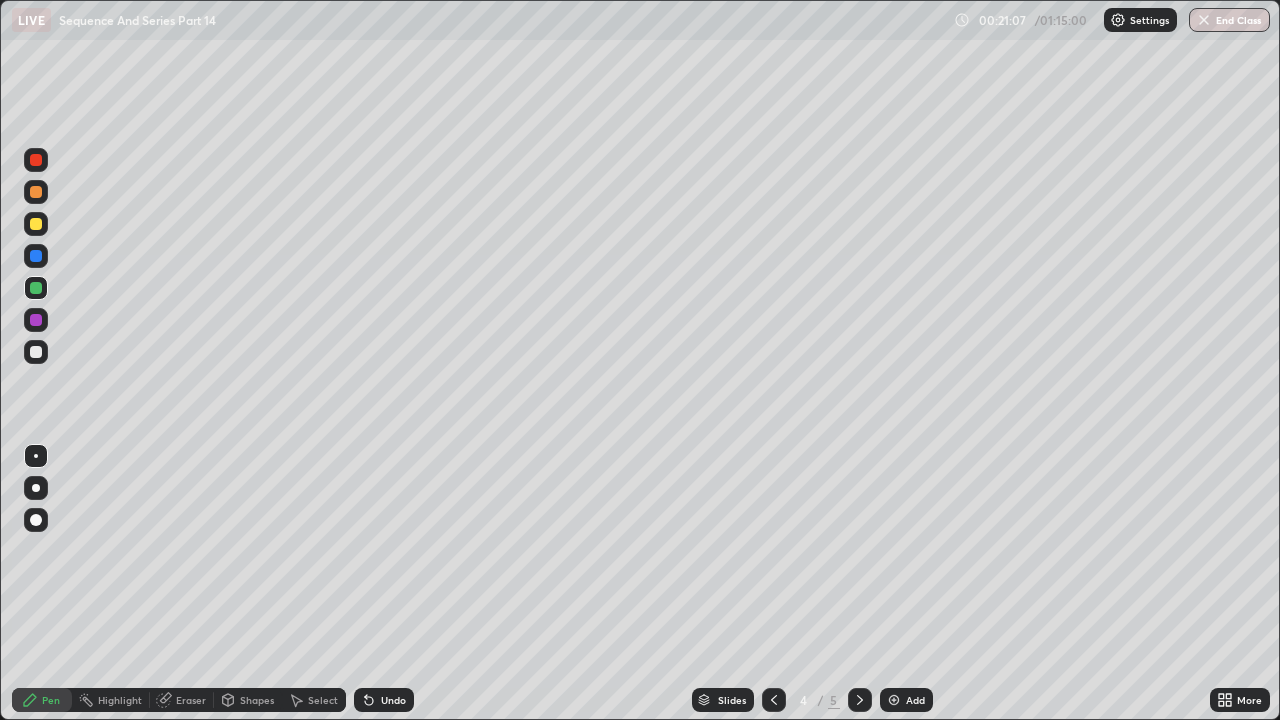 click 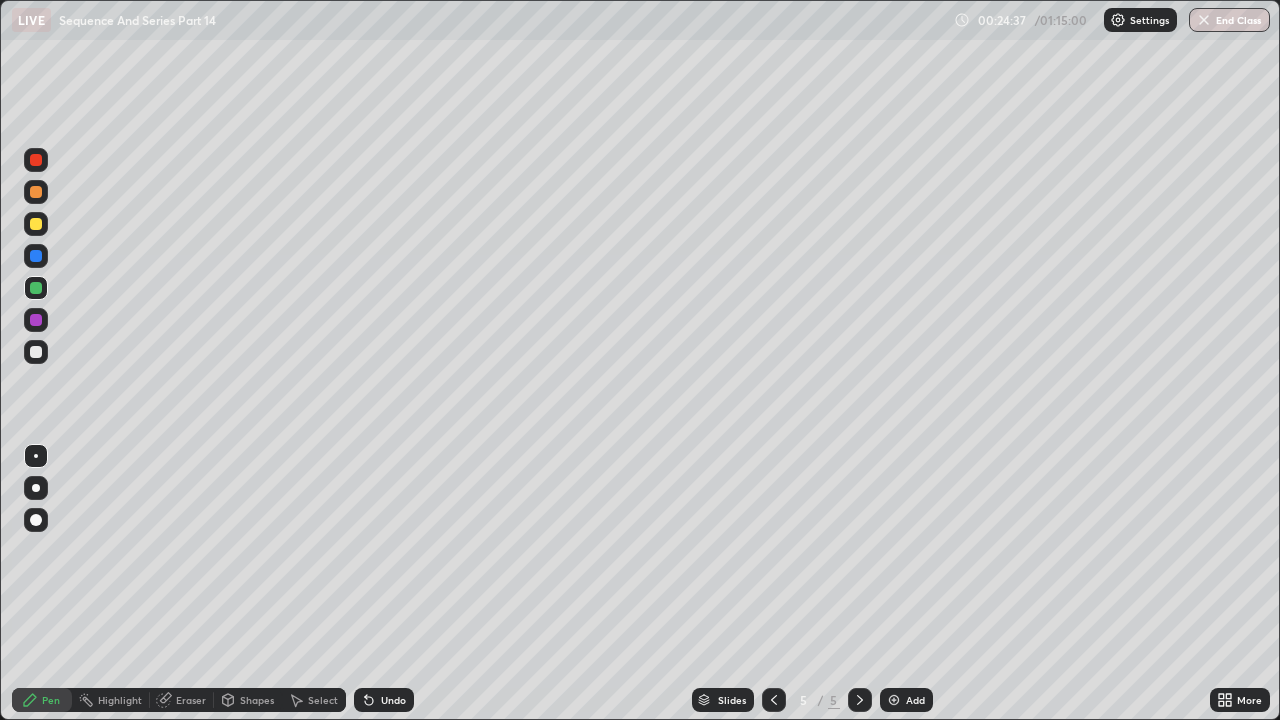 click at bounding box center [894, 700] 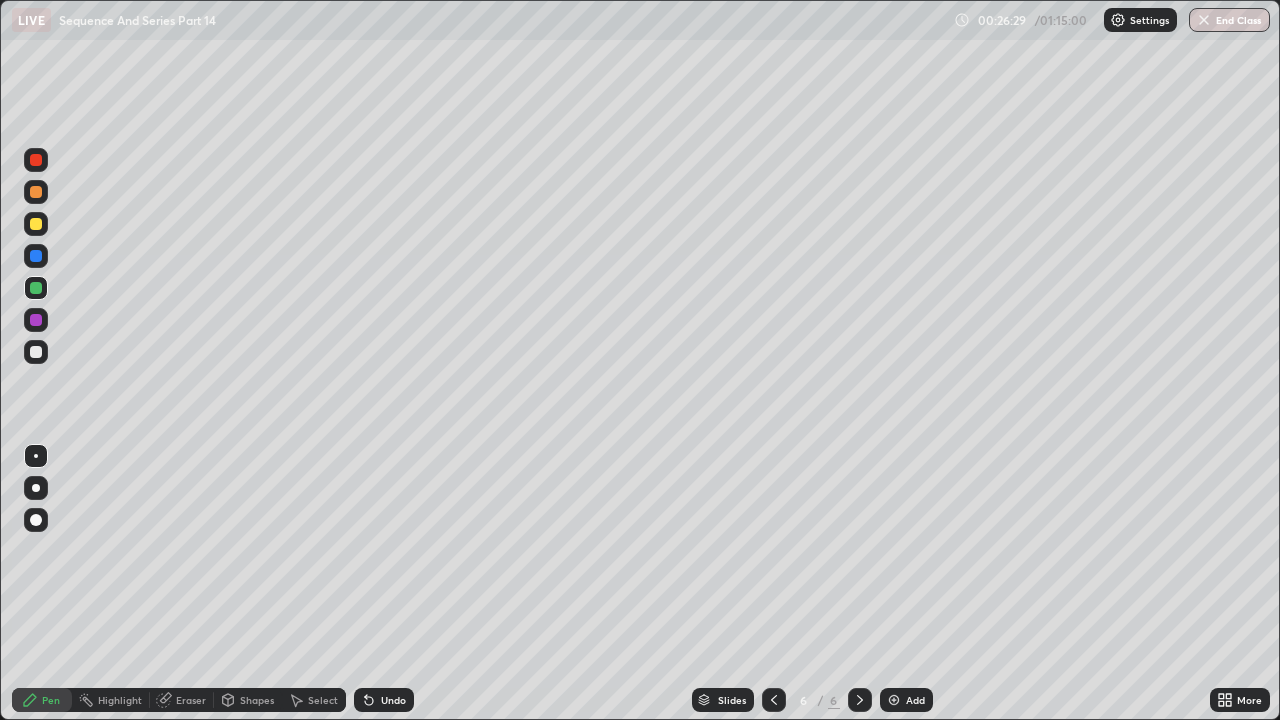 click on "Eraser" at bounding box center (182, 700) 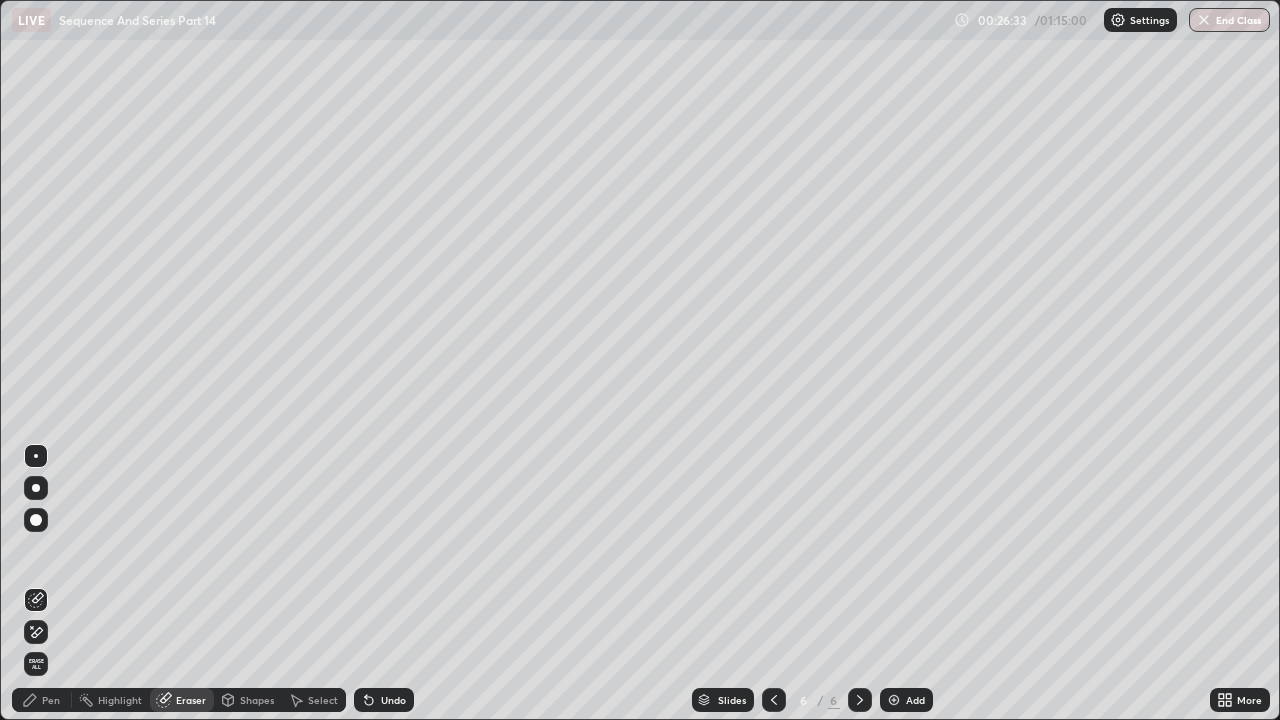 click on "Pen" at bounding box center [42, 700] 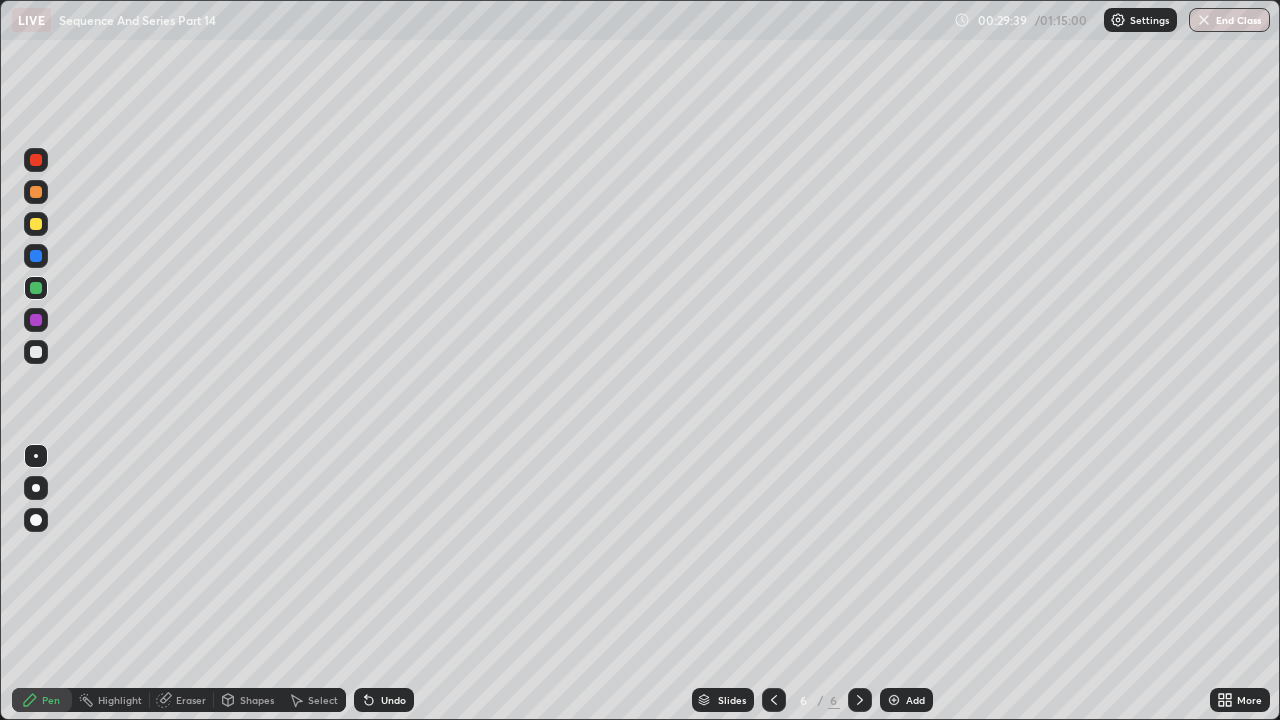 click 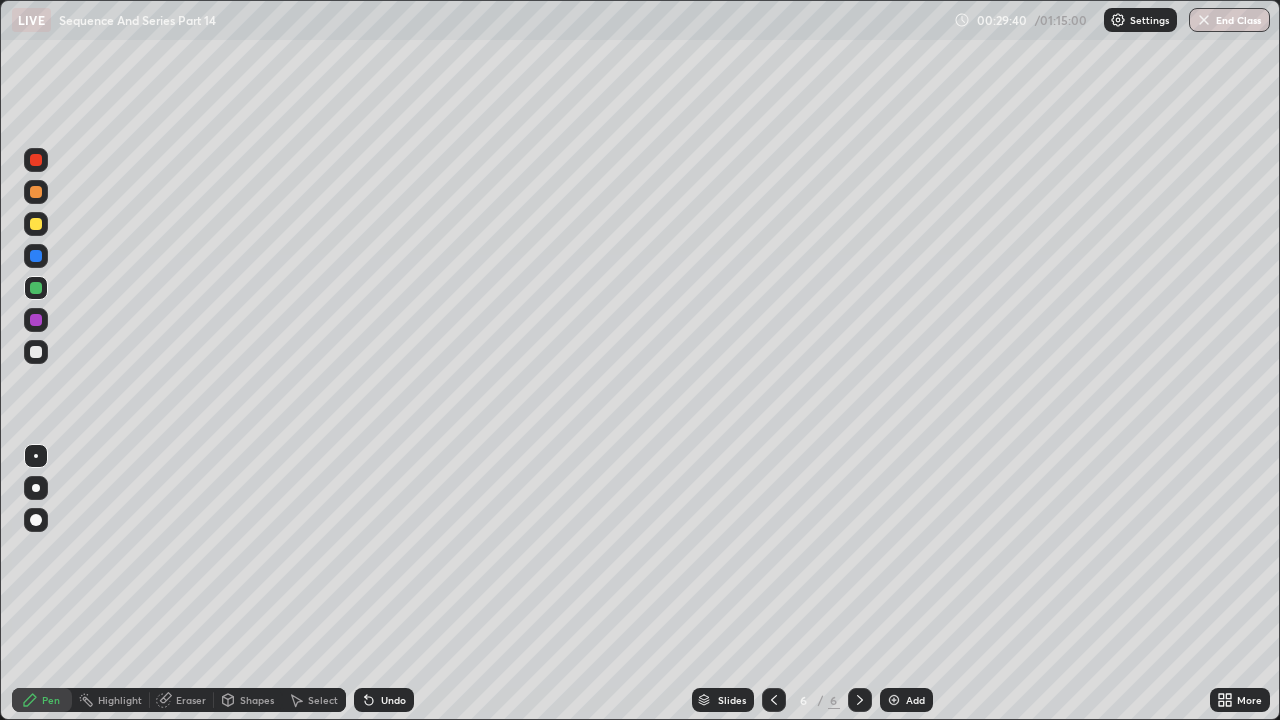 click at bounding box center (894, 700) 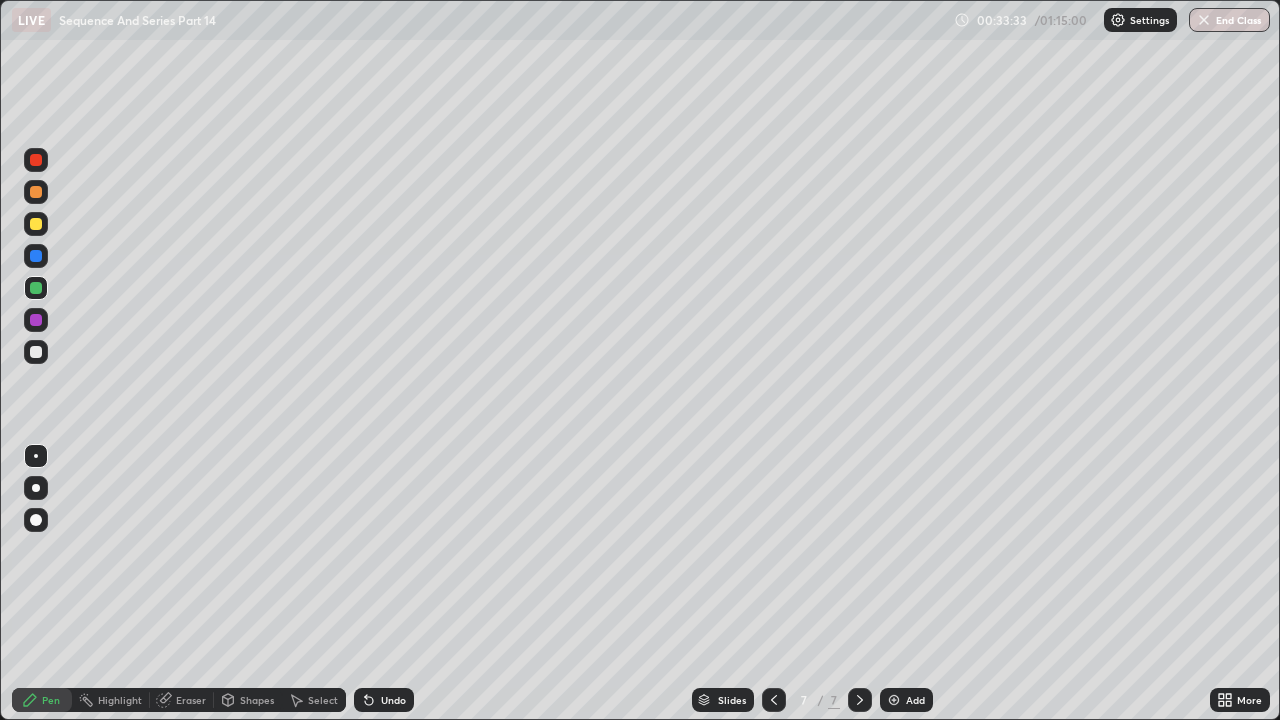 click at bounding box center [36, 192] 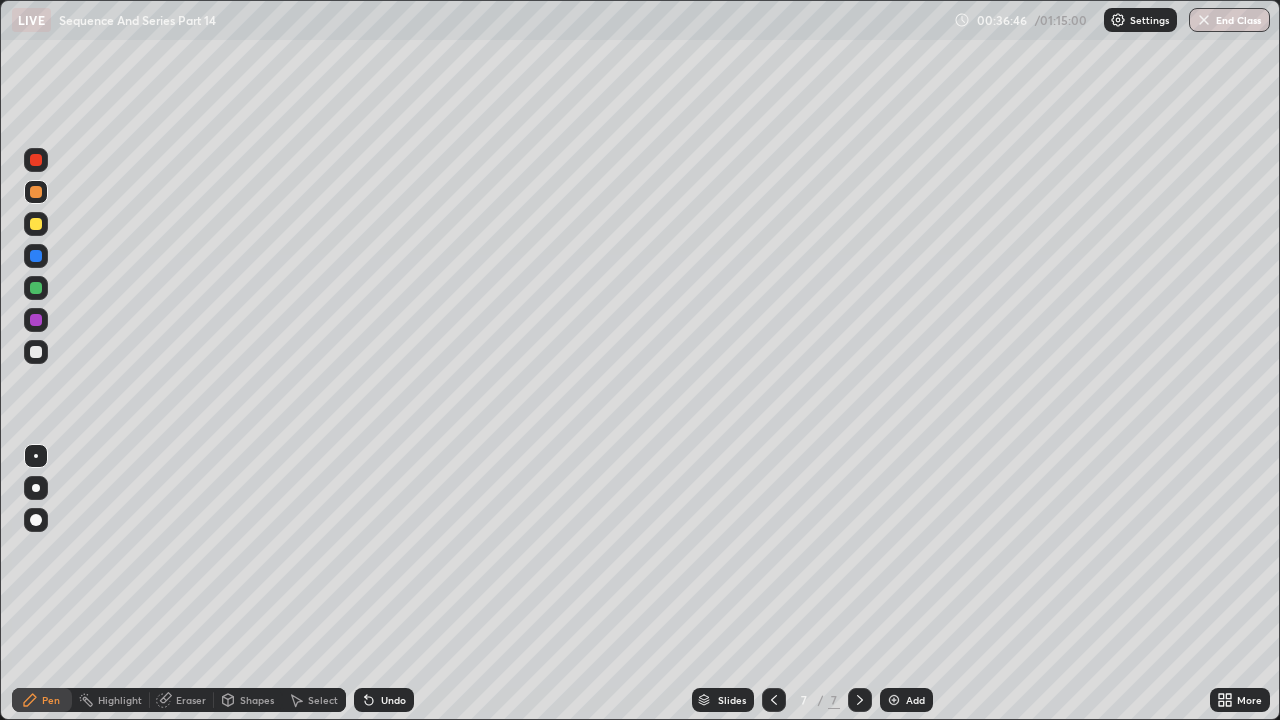 click 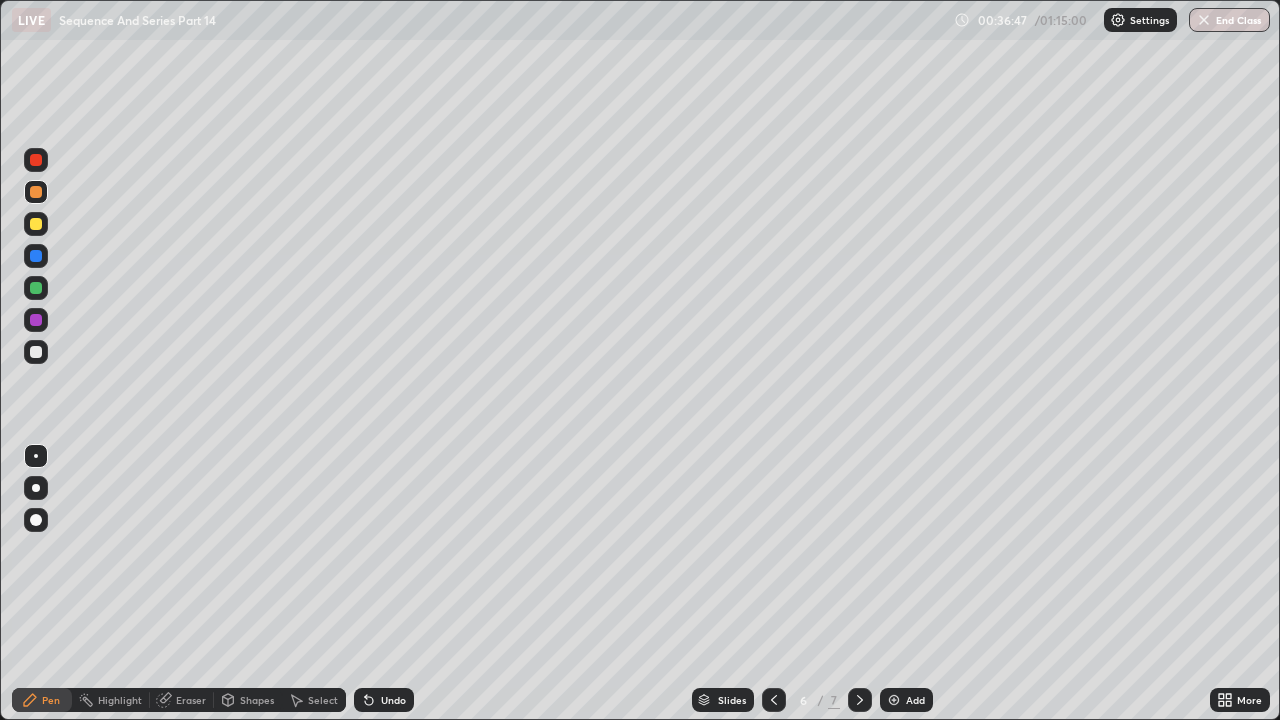 click 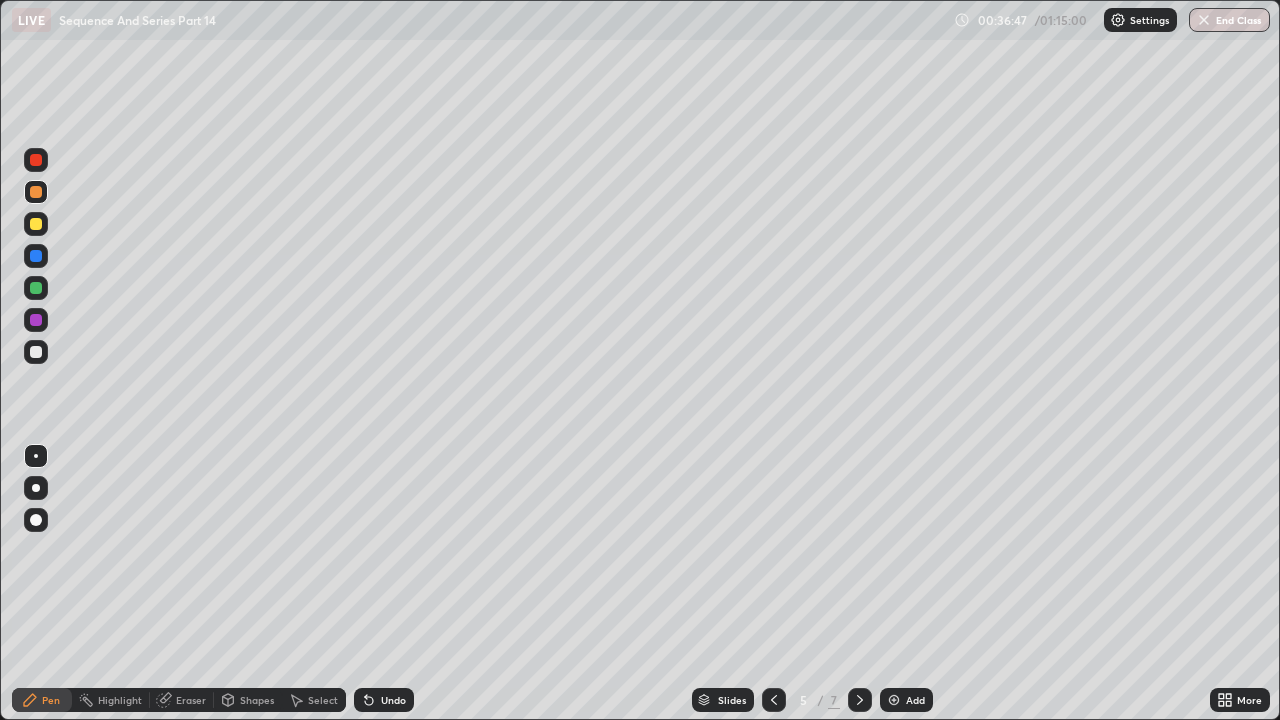 click 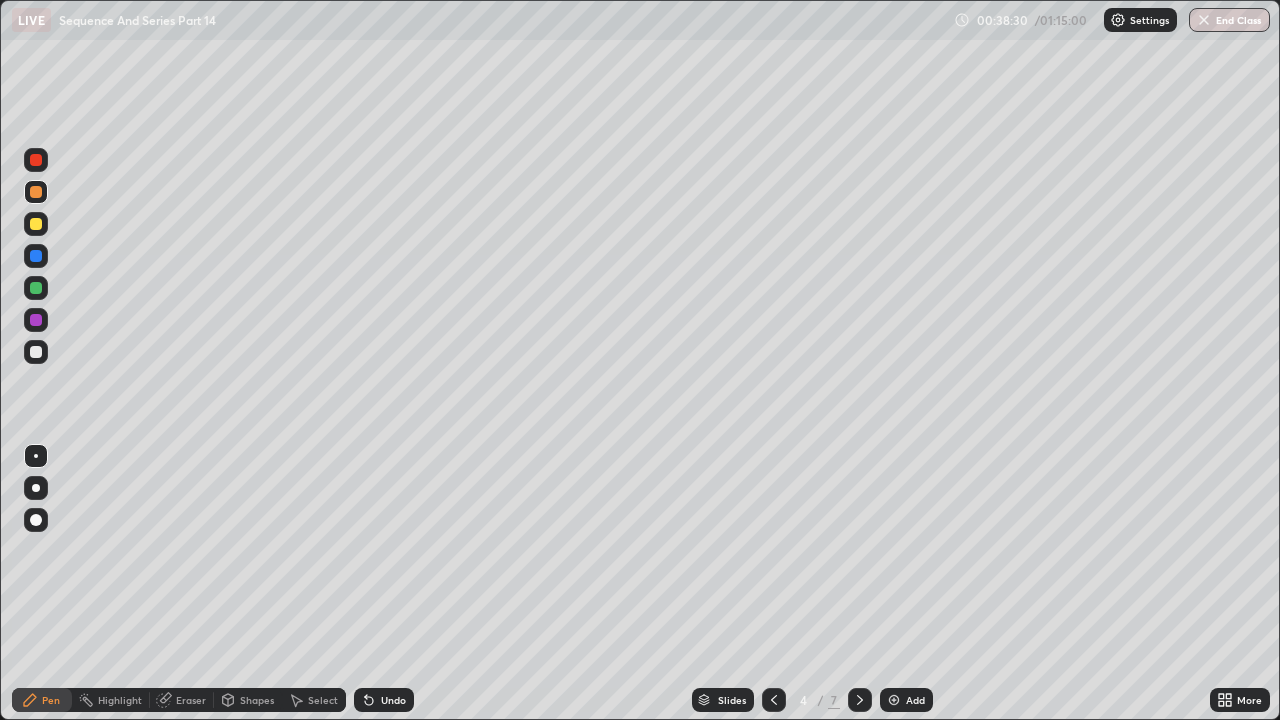 click on "Highlight" at bounding box center (120, 700) 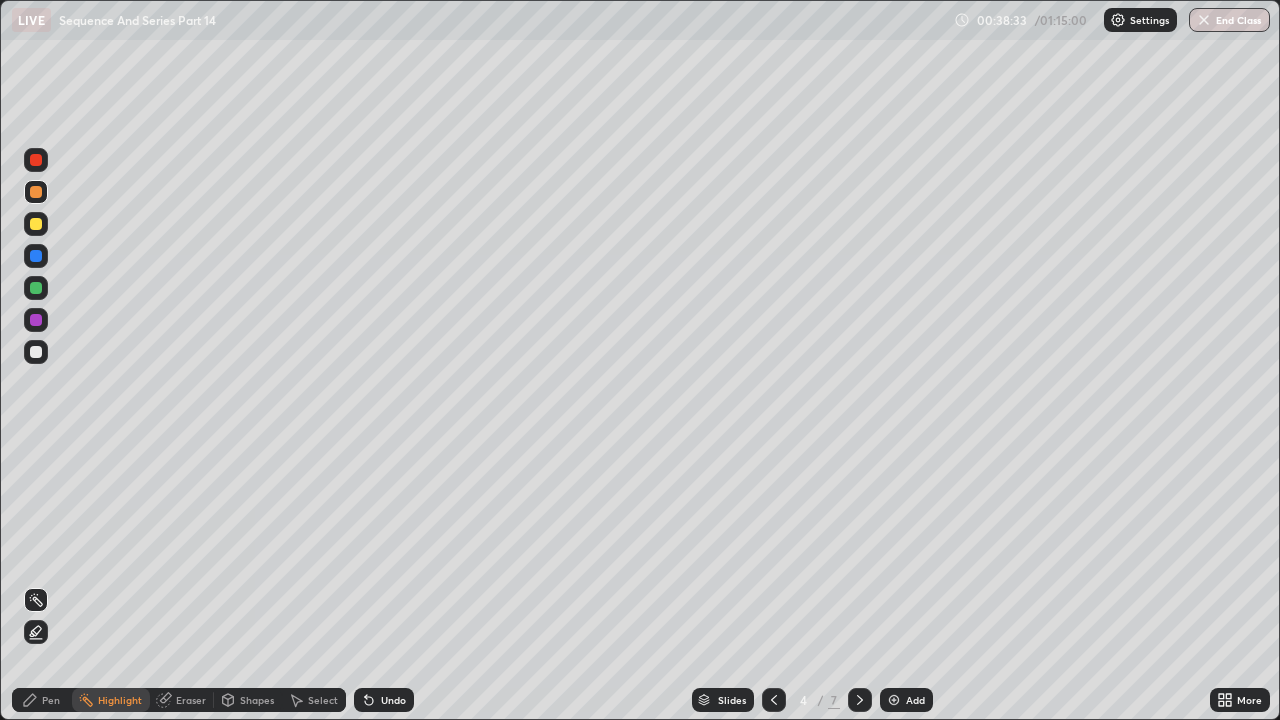 click on "Eraser" at bounding box center [191, 700] 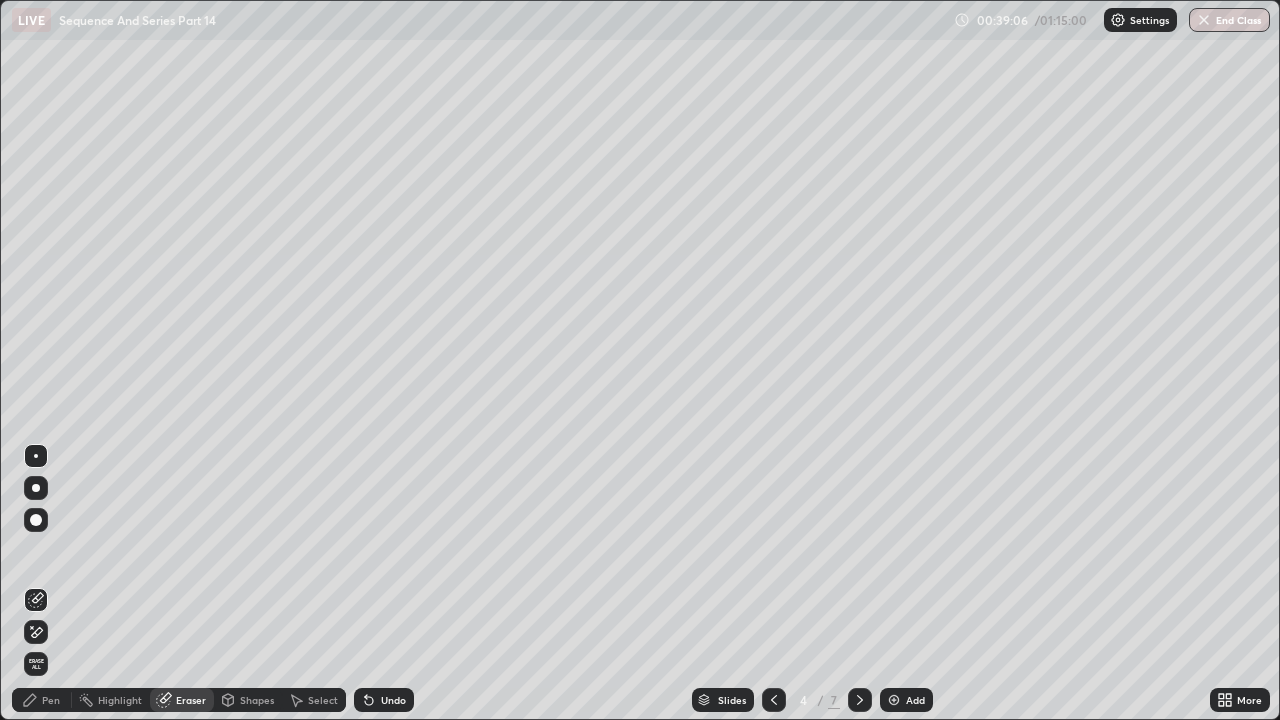 click 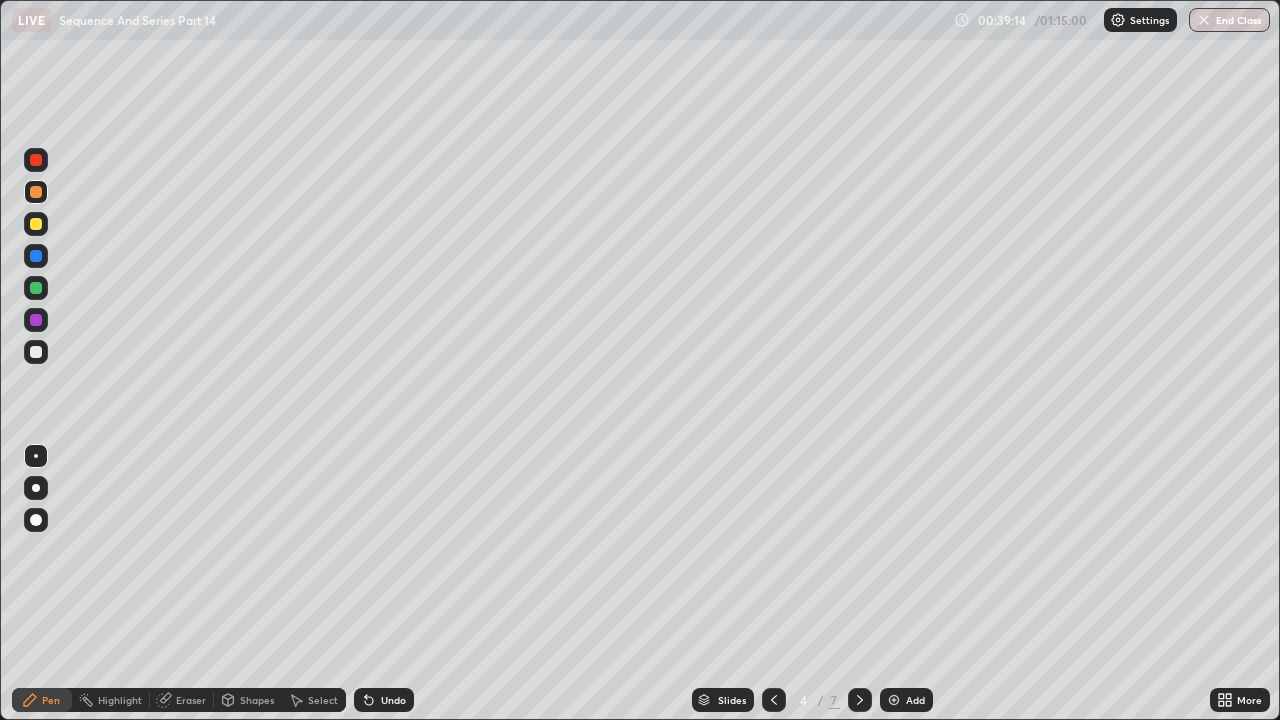 click at bounding box center (36, 192) 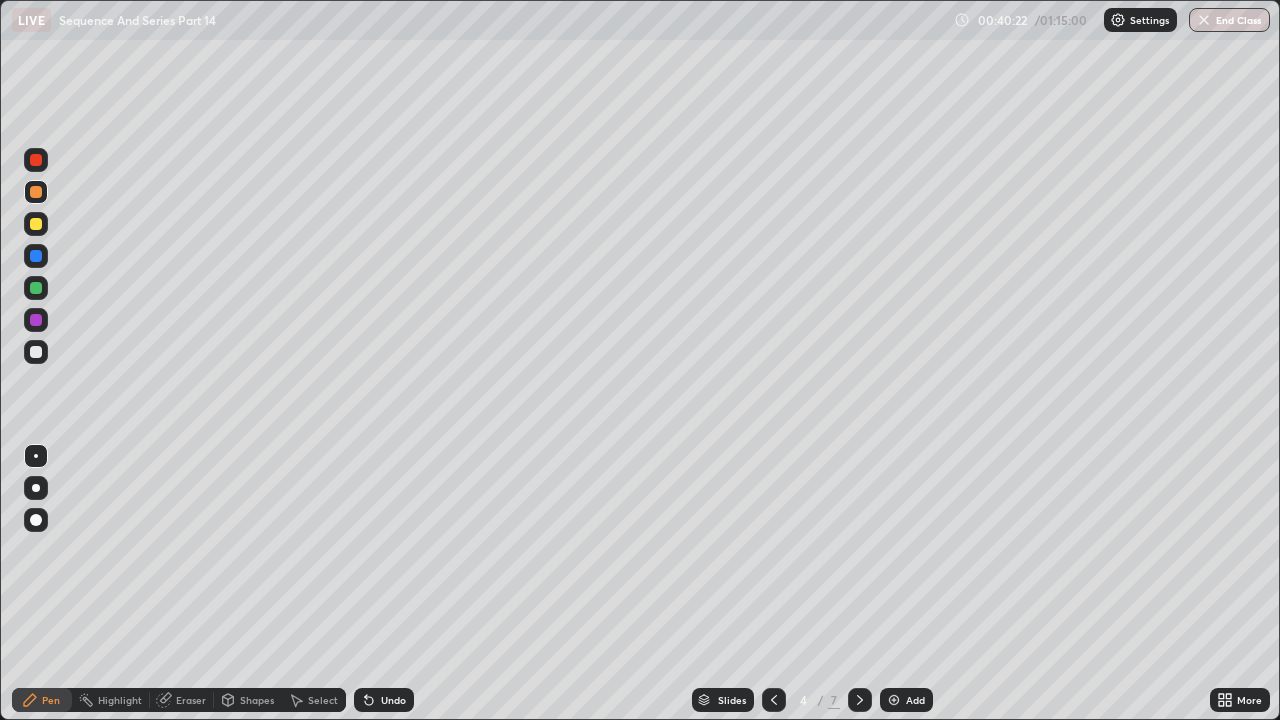 click at bounding box center (36, 256) 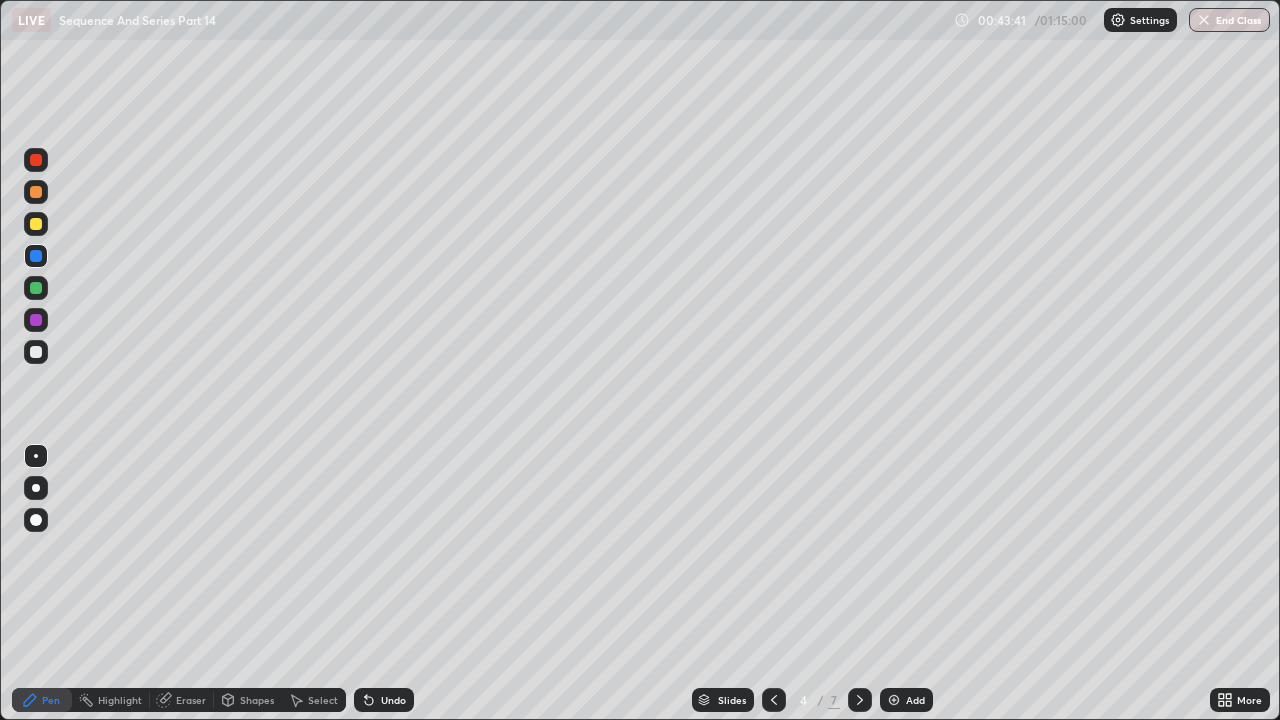 click on "Eraser" at bounding box center (191, 700) 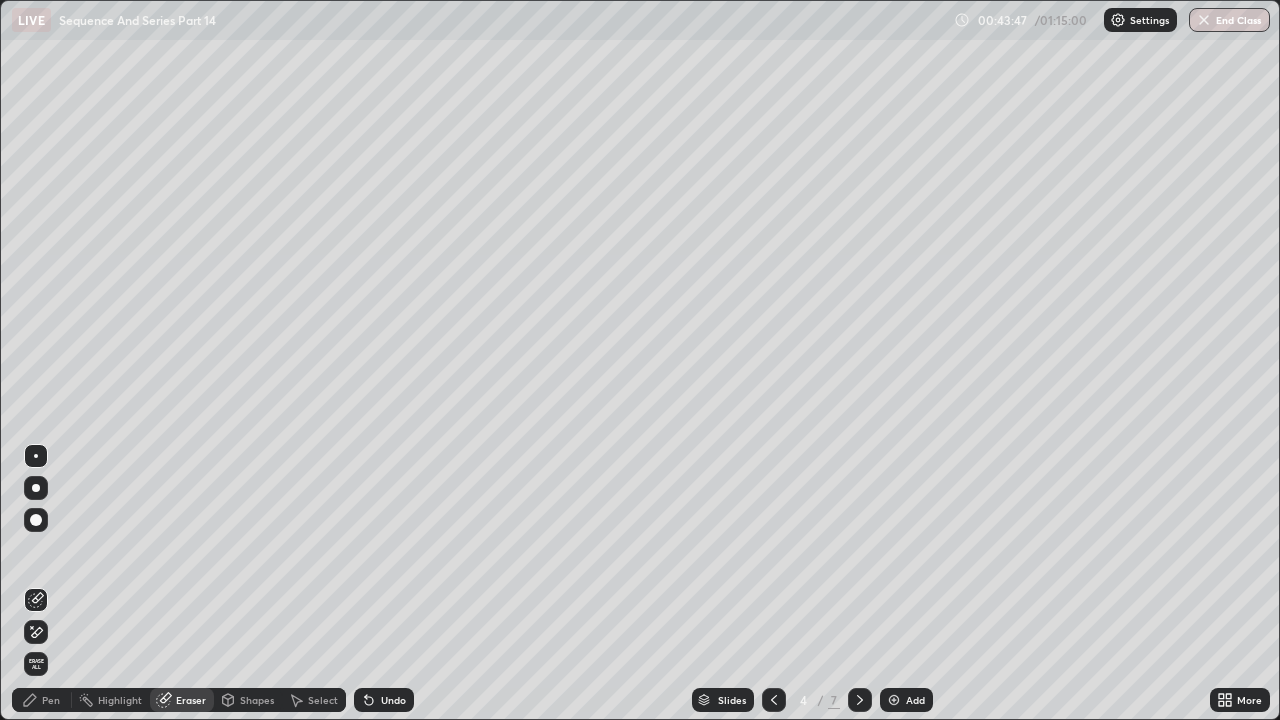 click on "Pen" at bounding box center [51, 700] 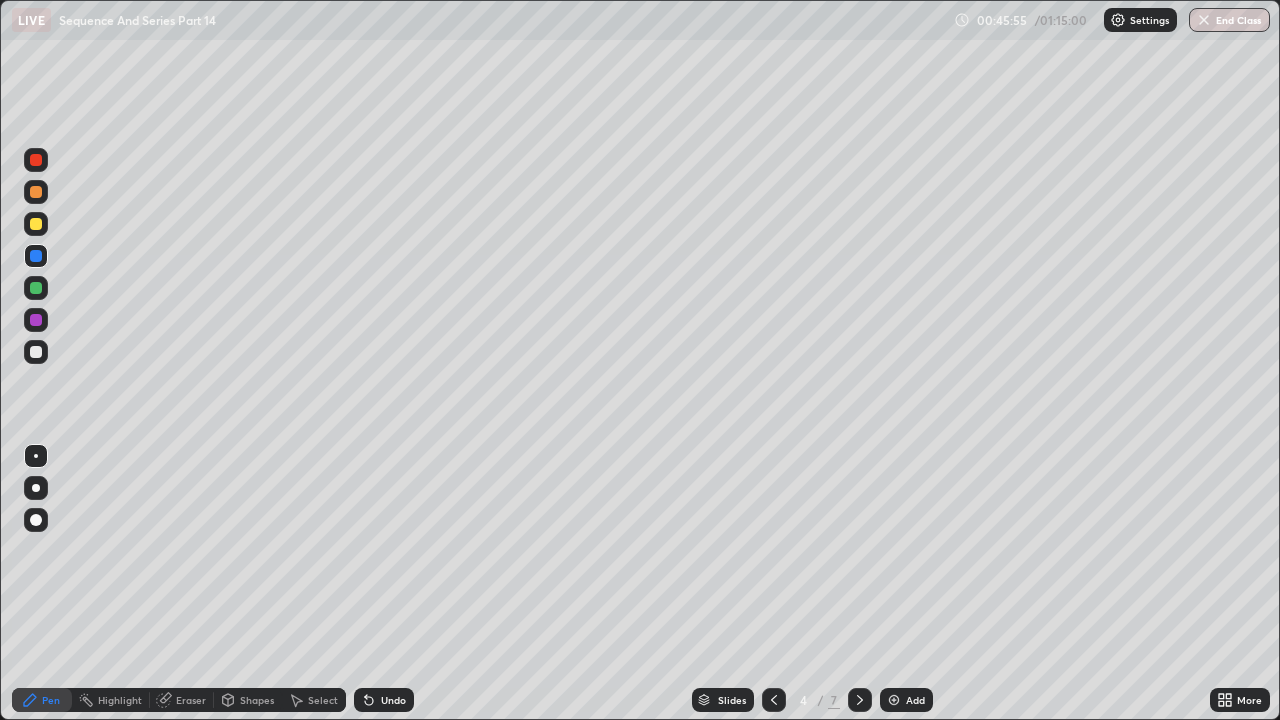 click 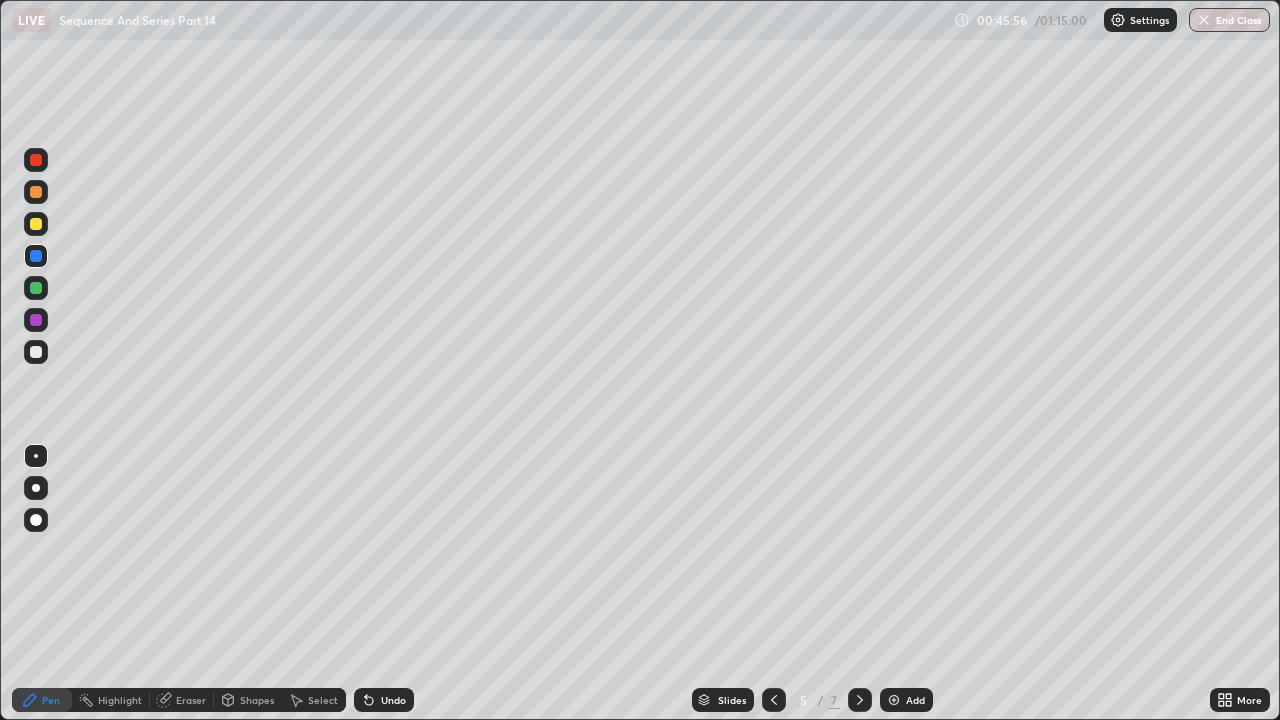 click 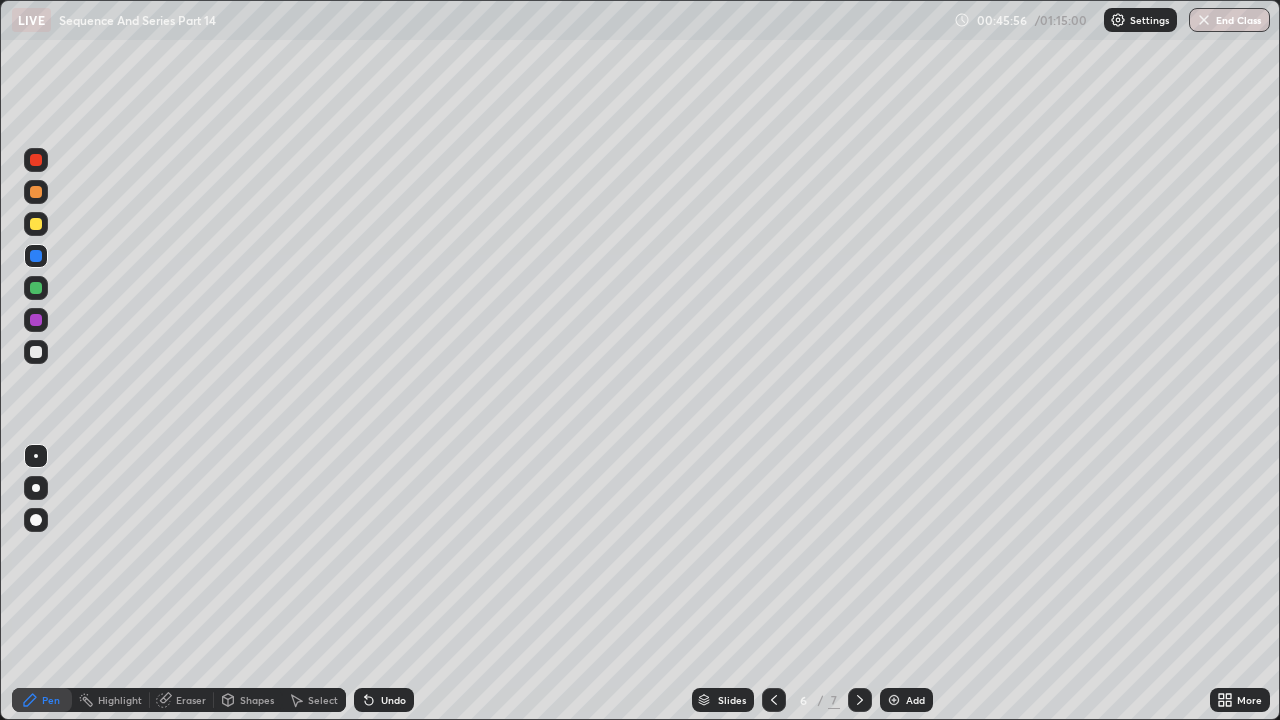 click 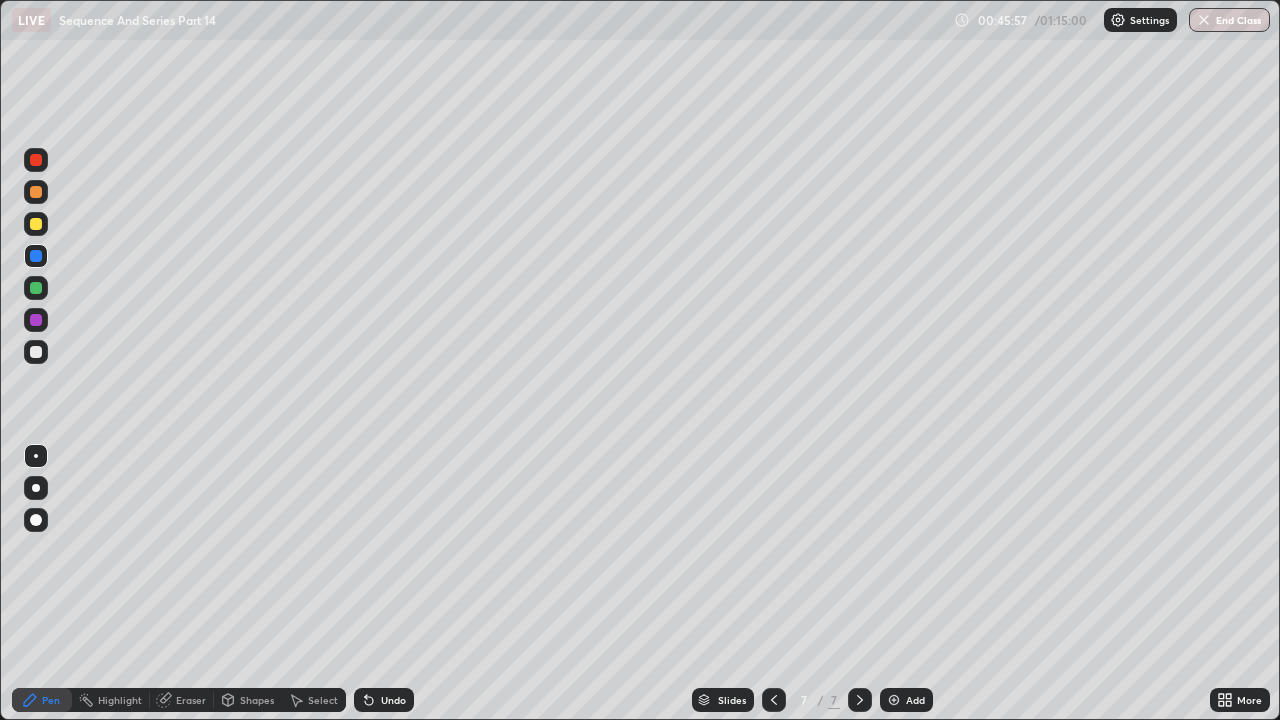 click 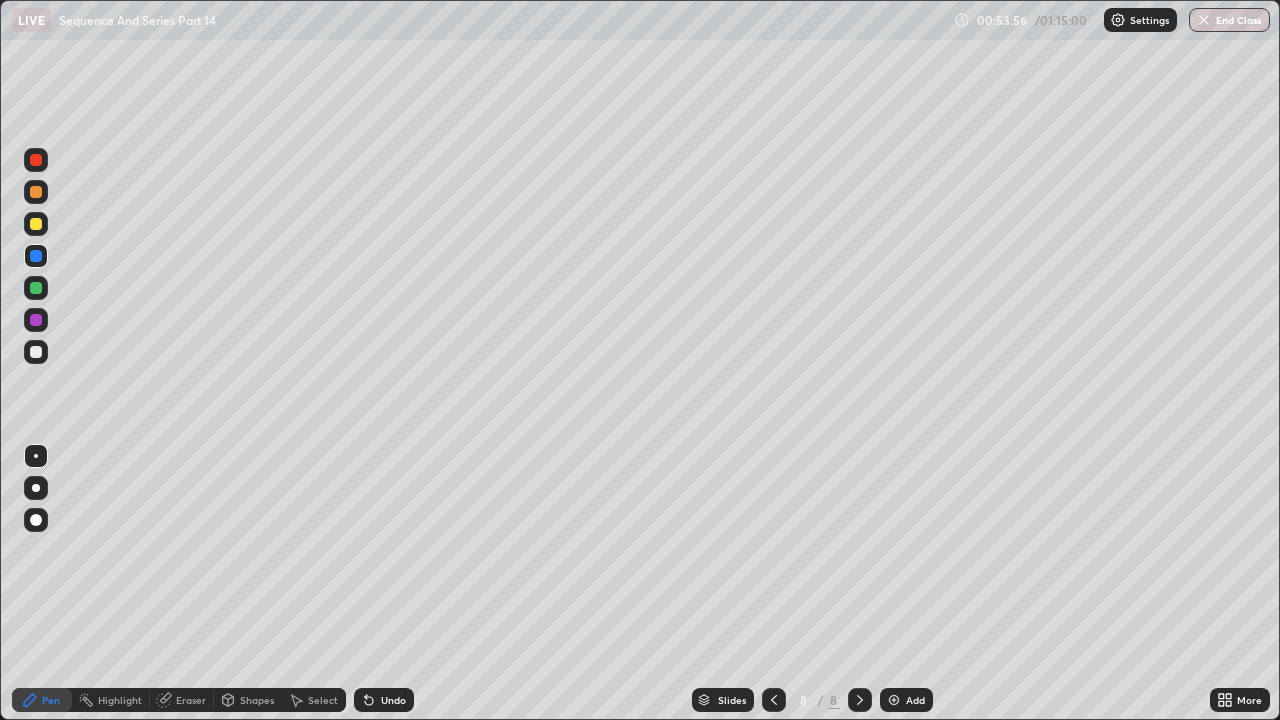 click 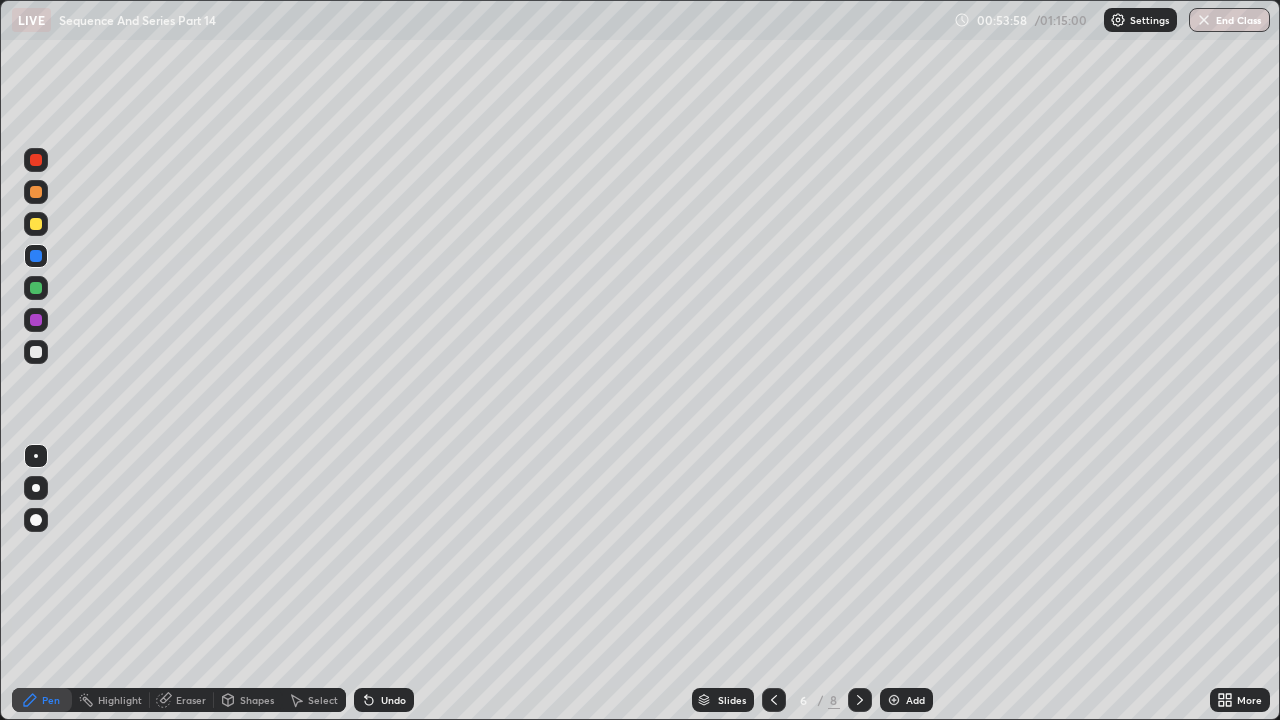 click 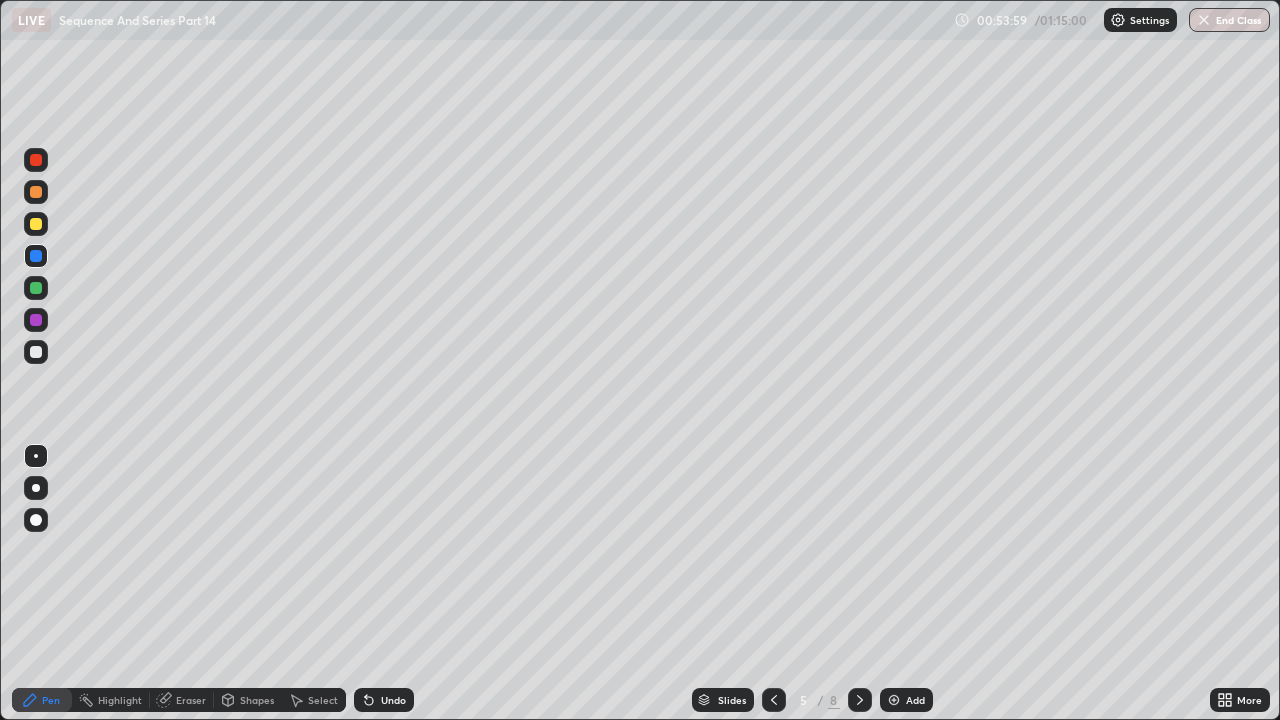 click 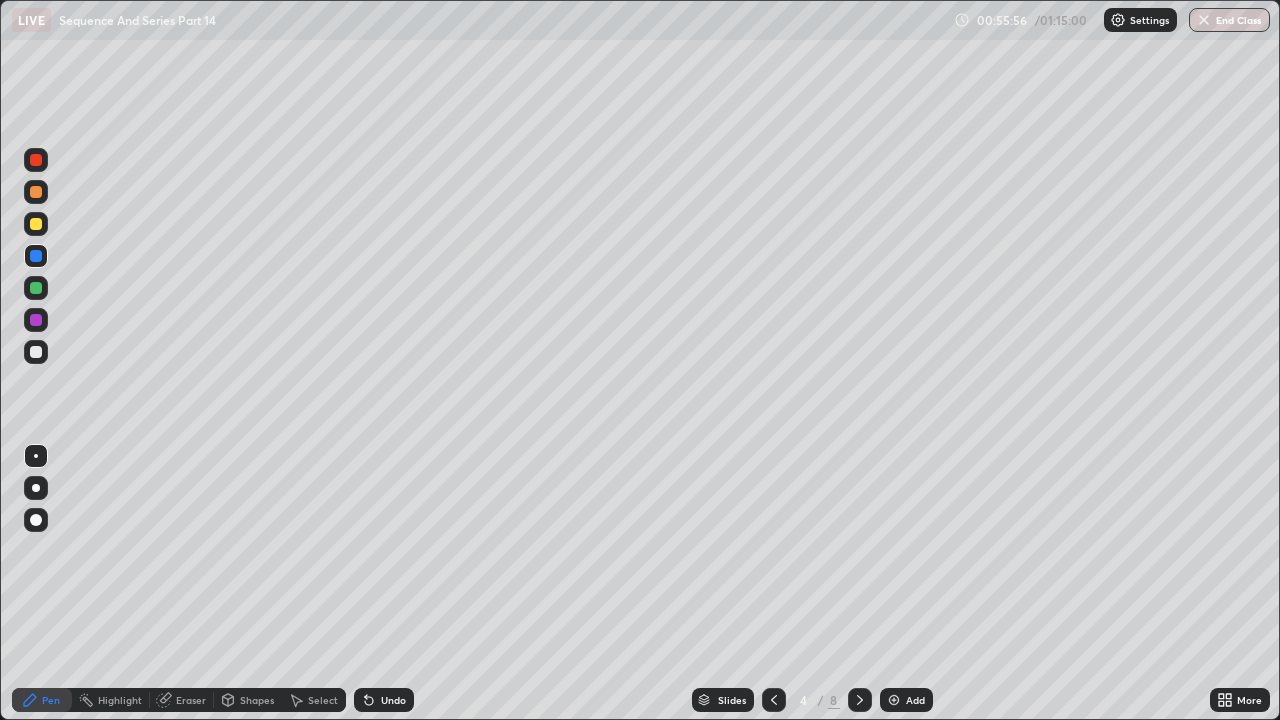 click 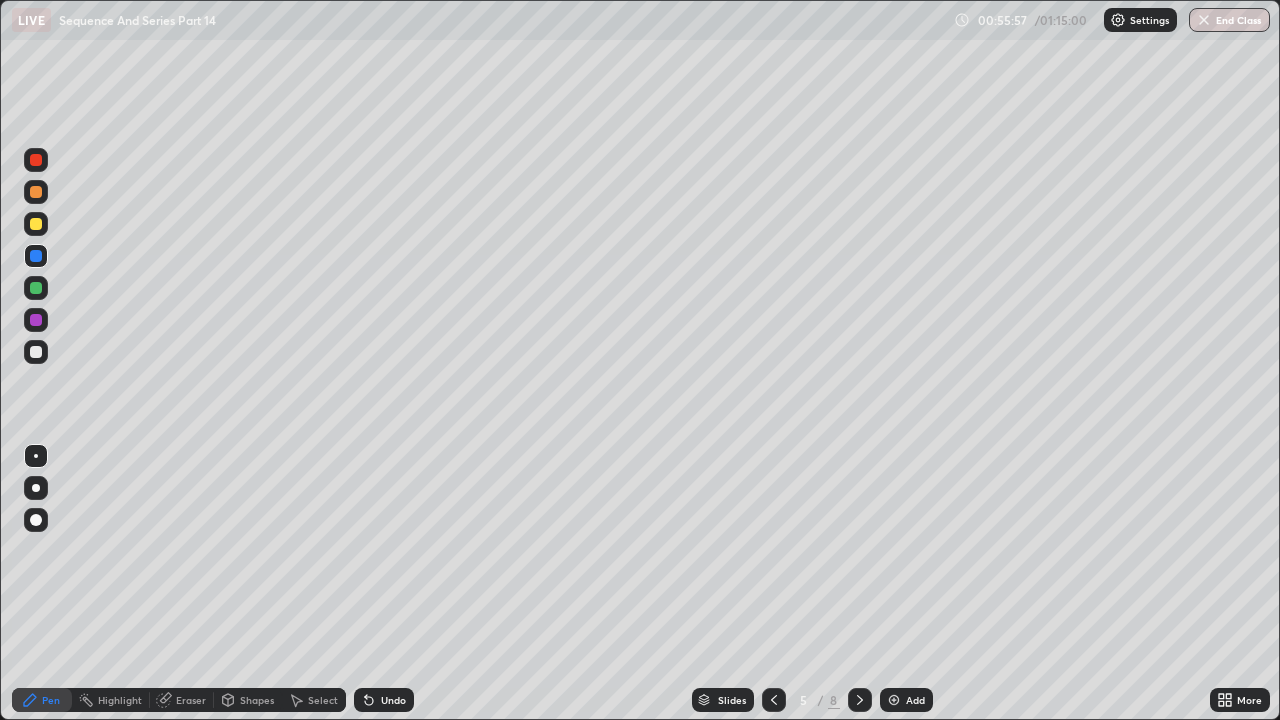 click 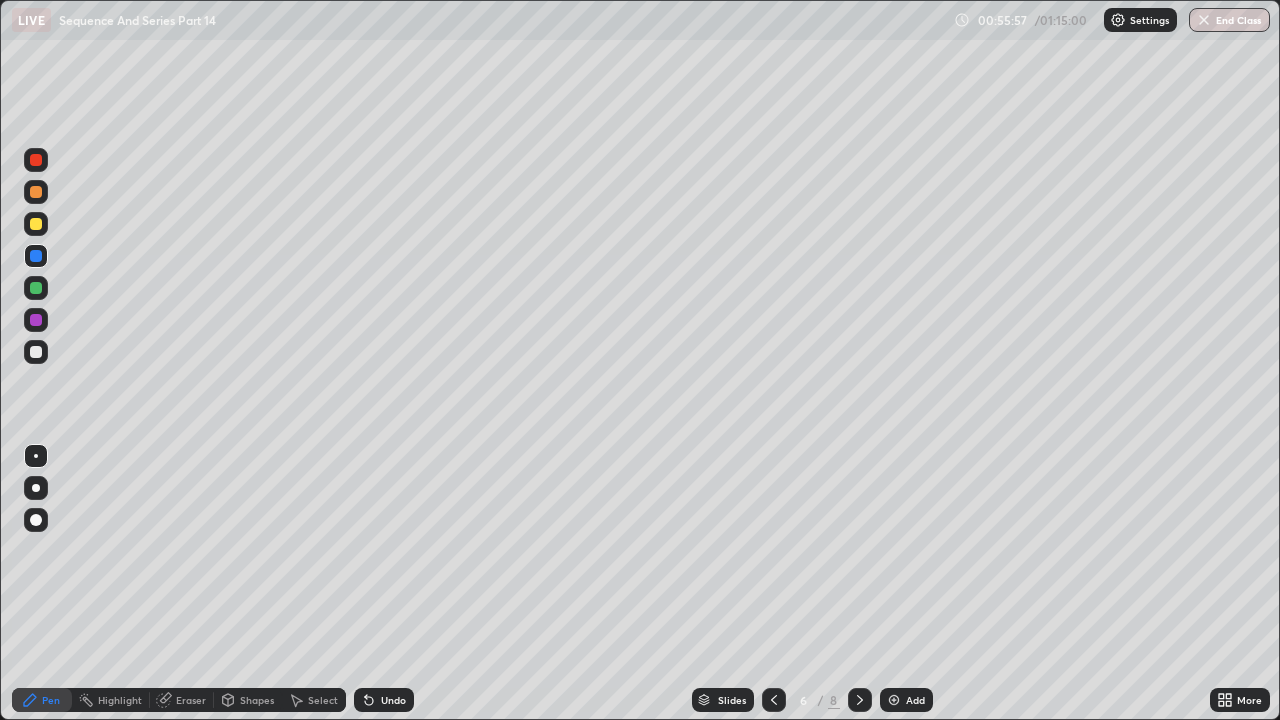 click 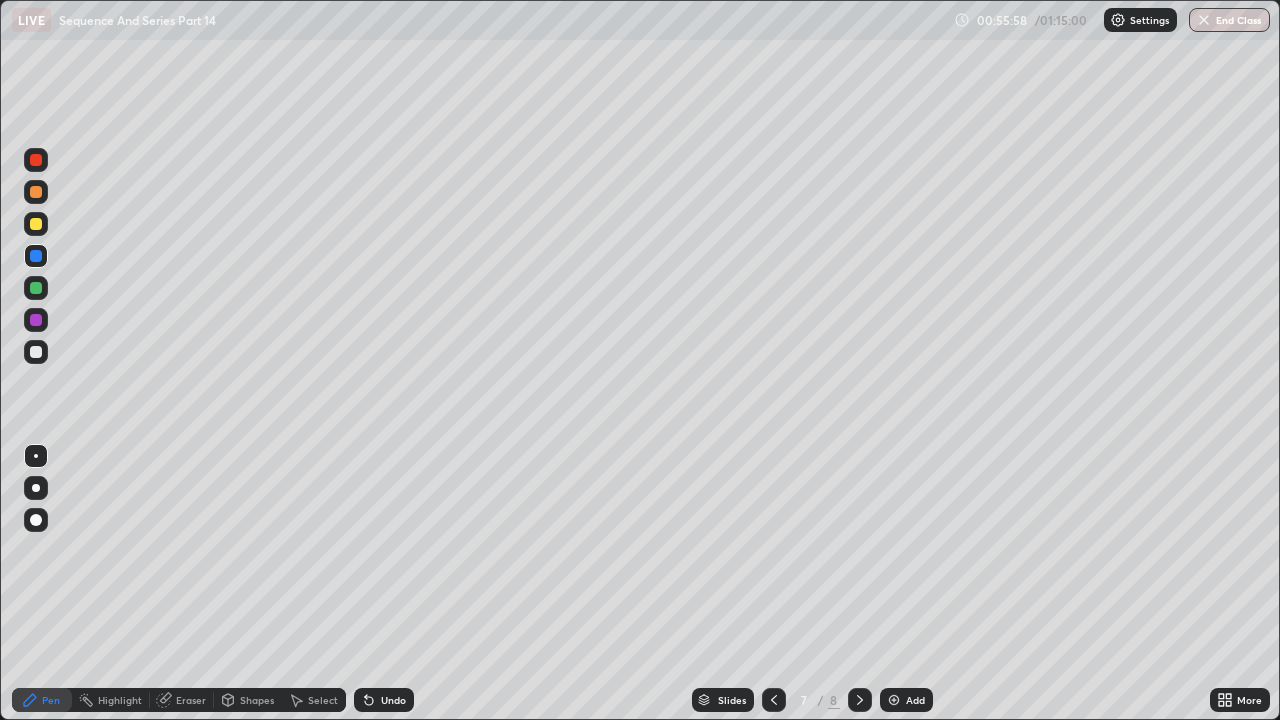 click 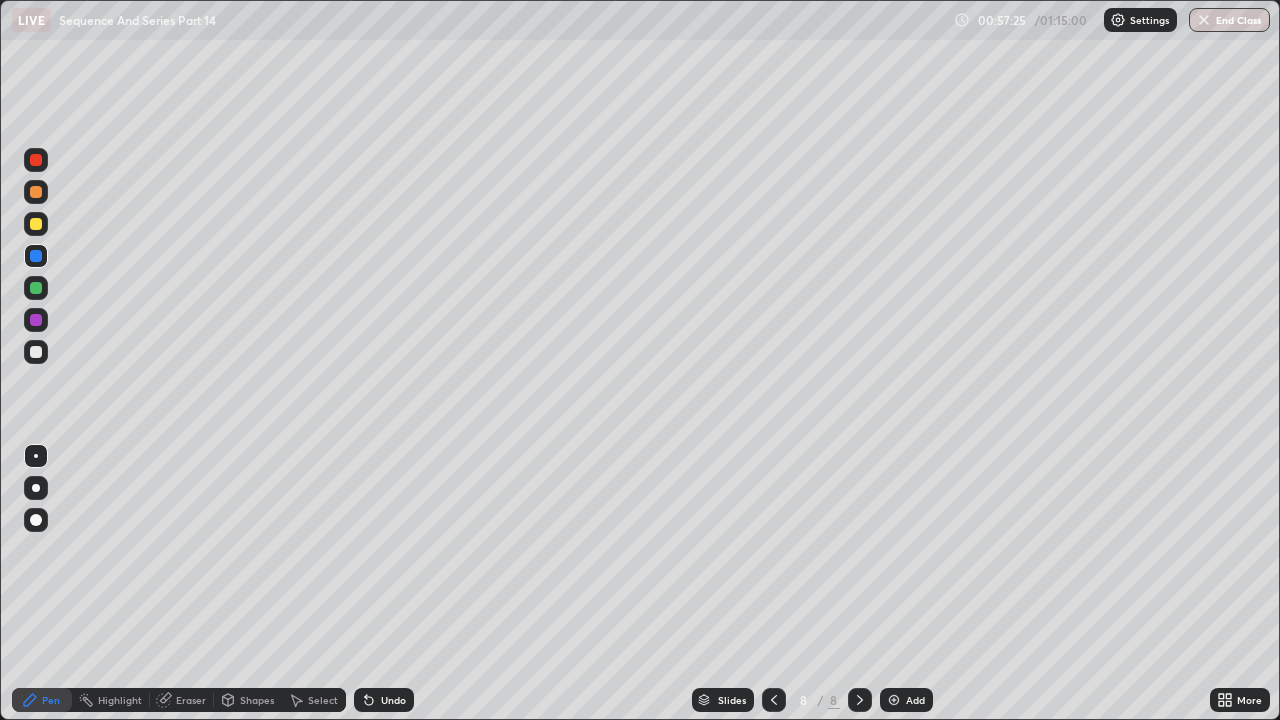 click on "Eraser" at bounding box center (191, 700) 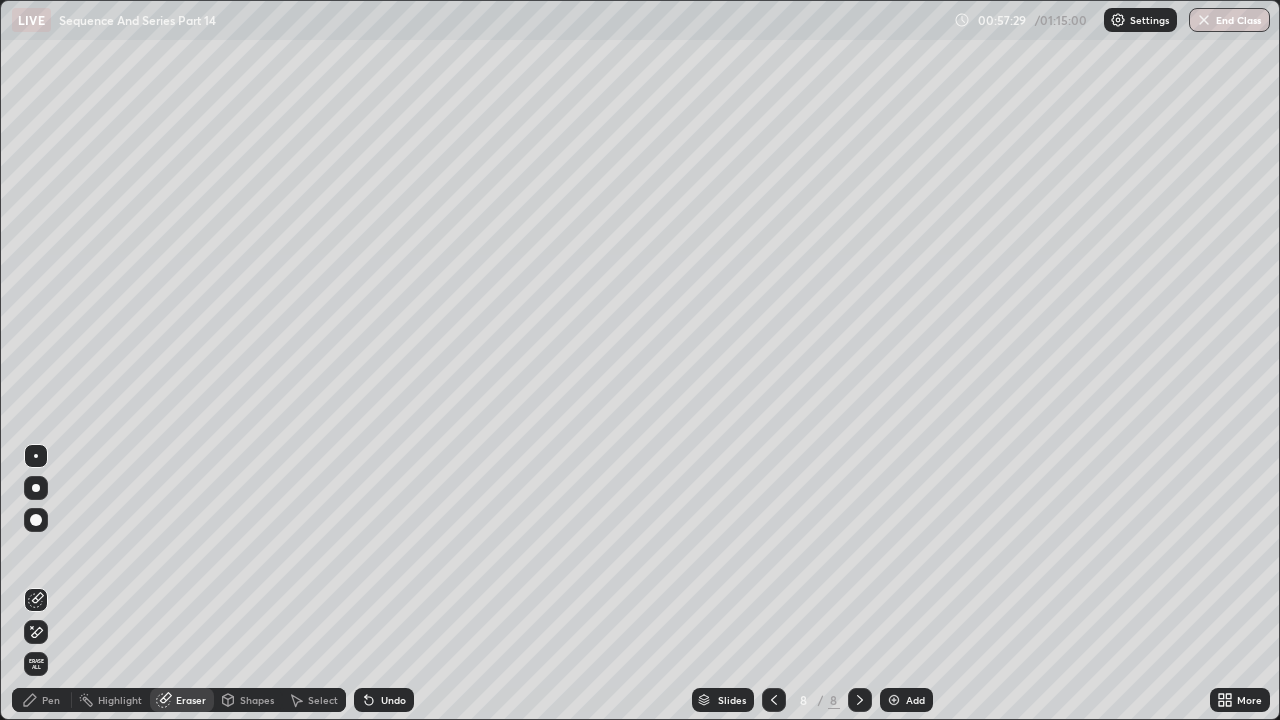 click on "Pen" at bounding box center [51, 700] 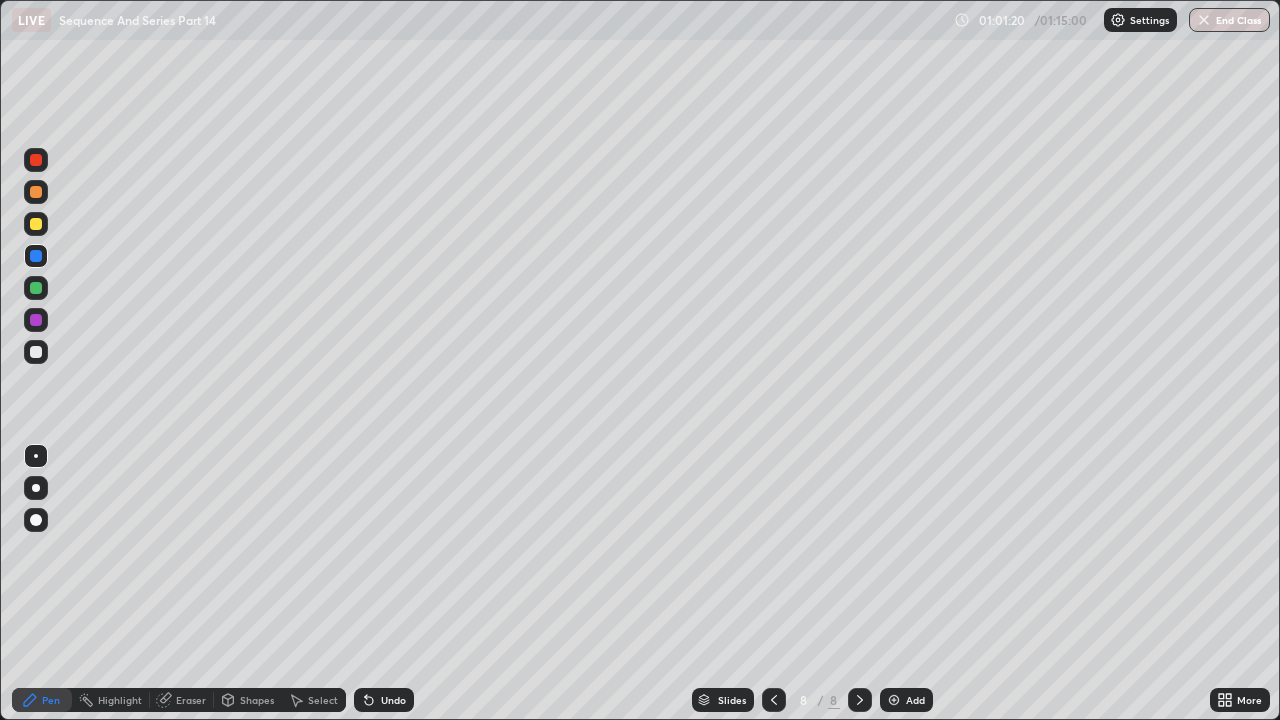 click at bounding box center (894, 700) 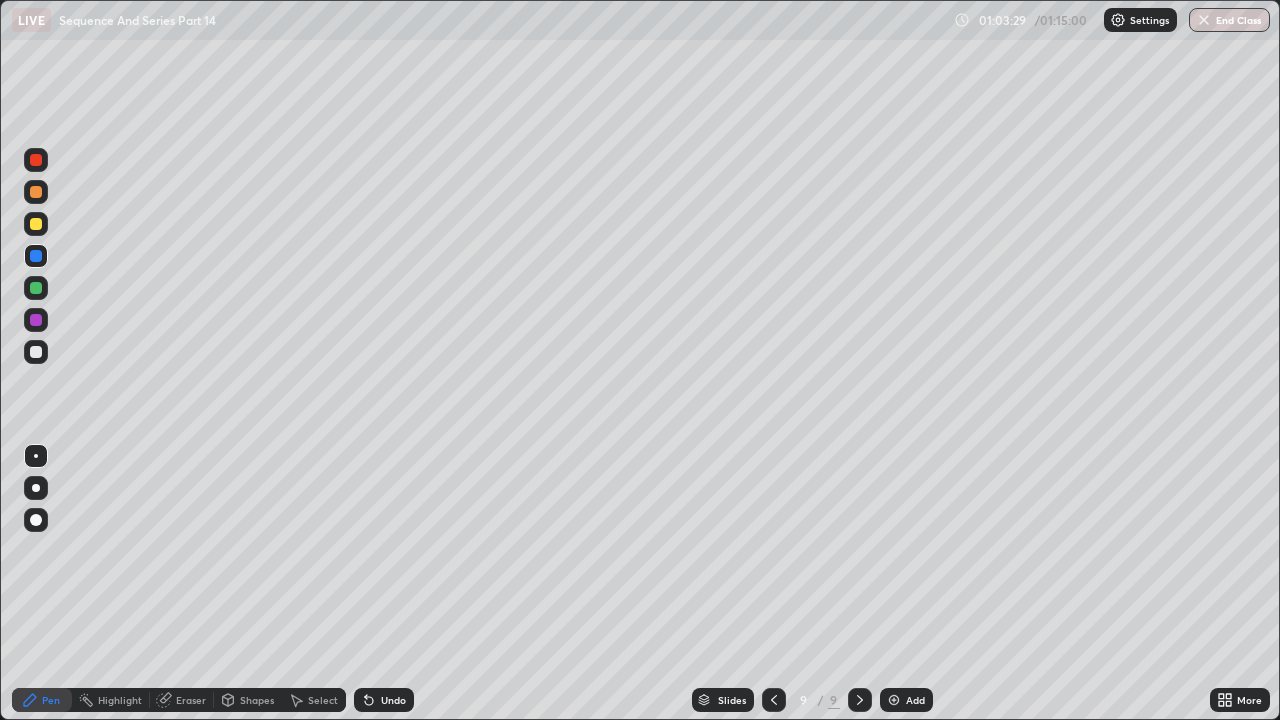 click on "Eraser" at bounding box center (191, 700) 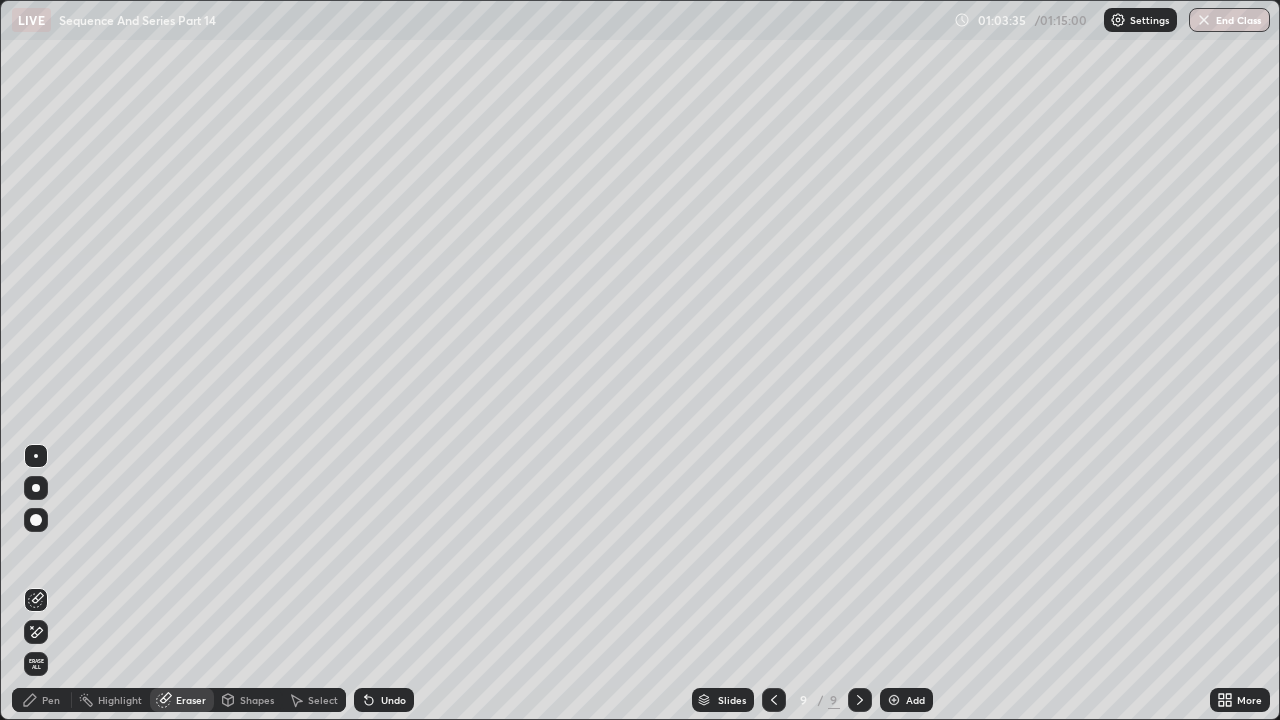 click on "Pen" at bounding box center (51, 700) 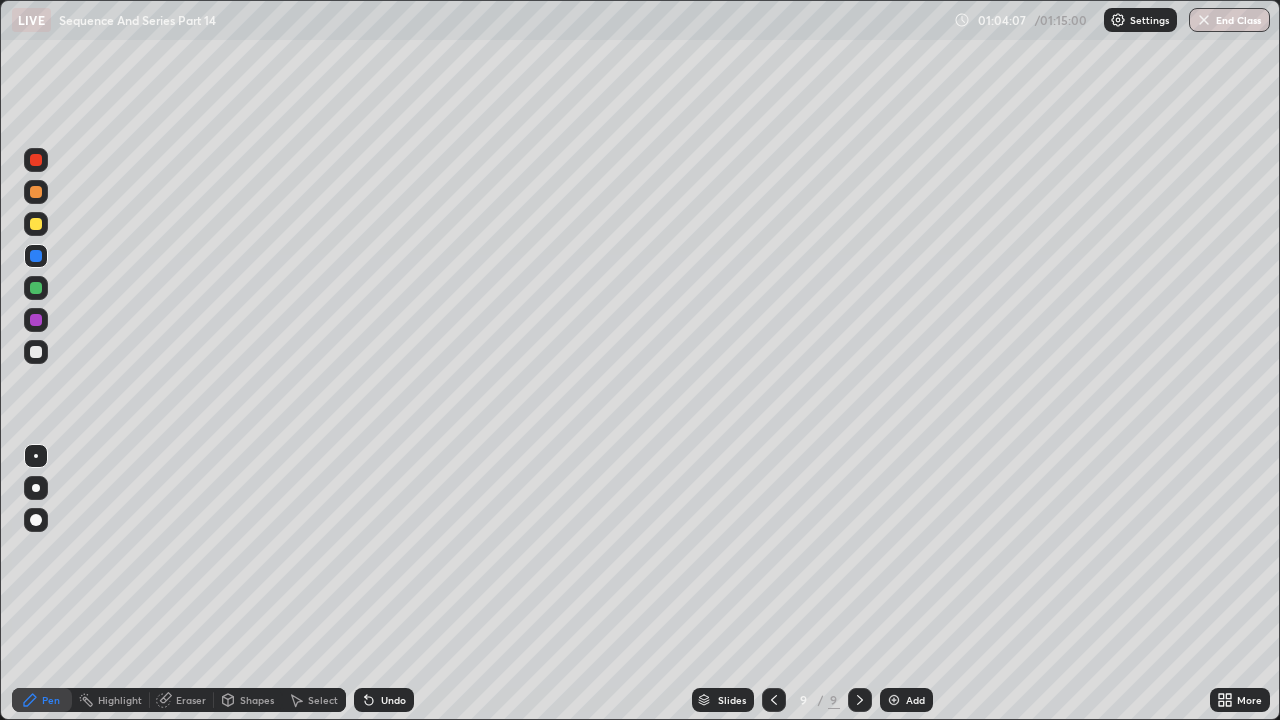 click on "Eraser" at bounding box center [191, 700] 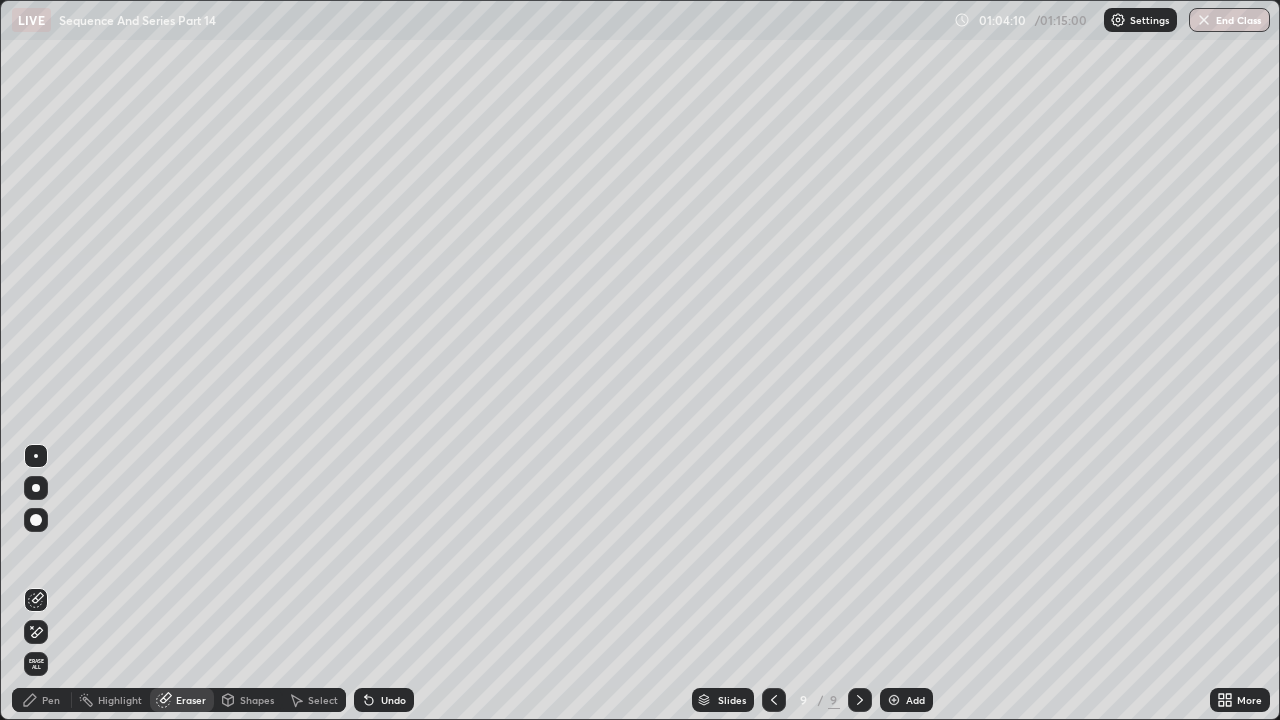 click on "Pen" at bounding box center (51, 700) 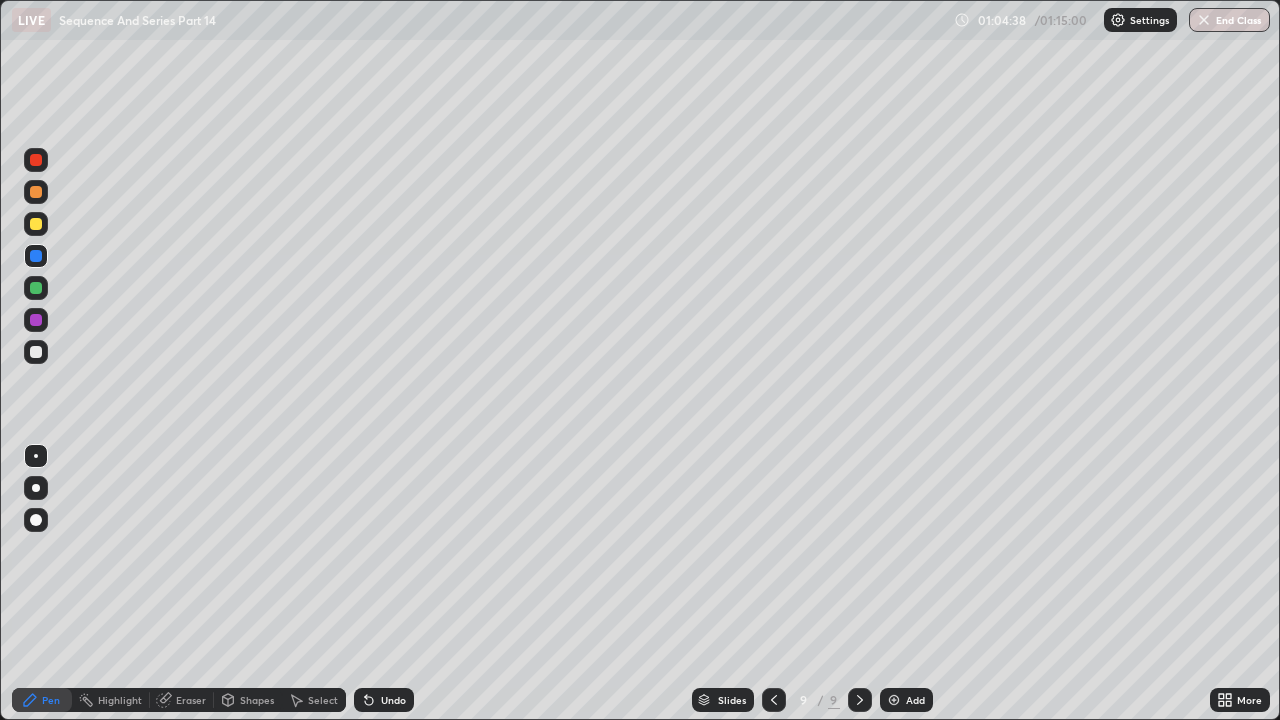 click at bounding box center (36, 192) 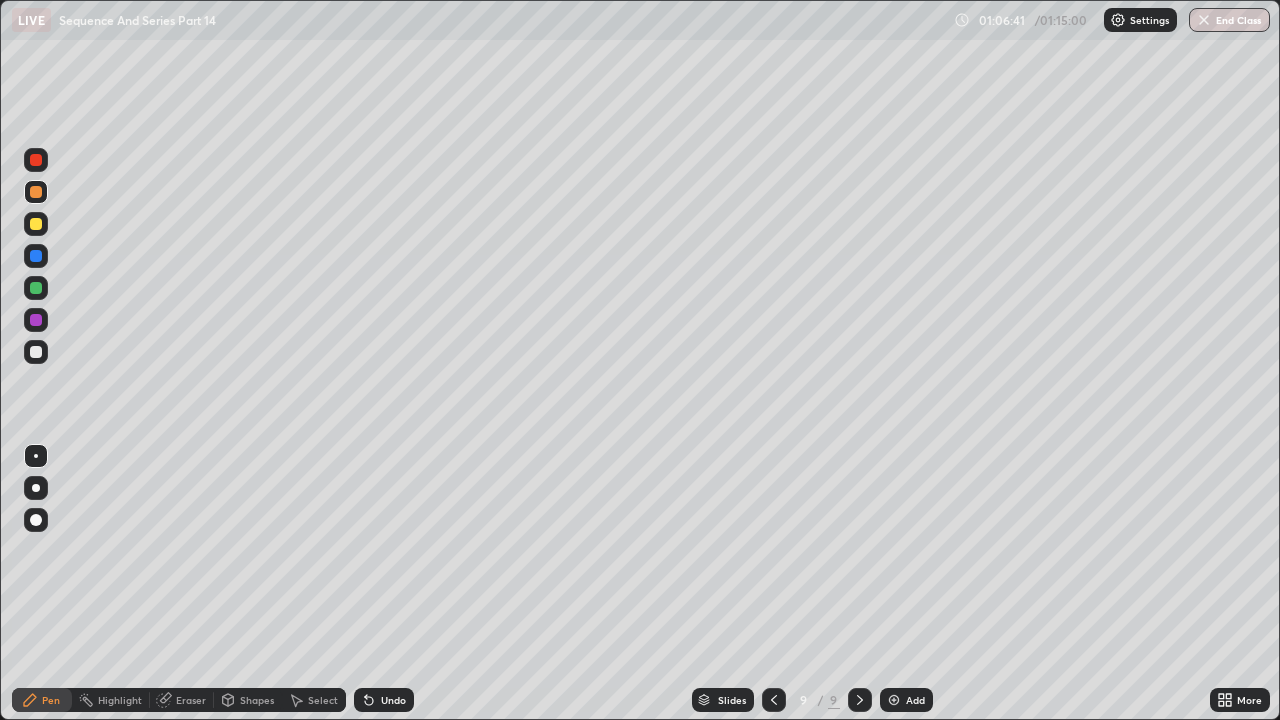 click at bounding box center [36, 224] 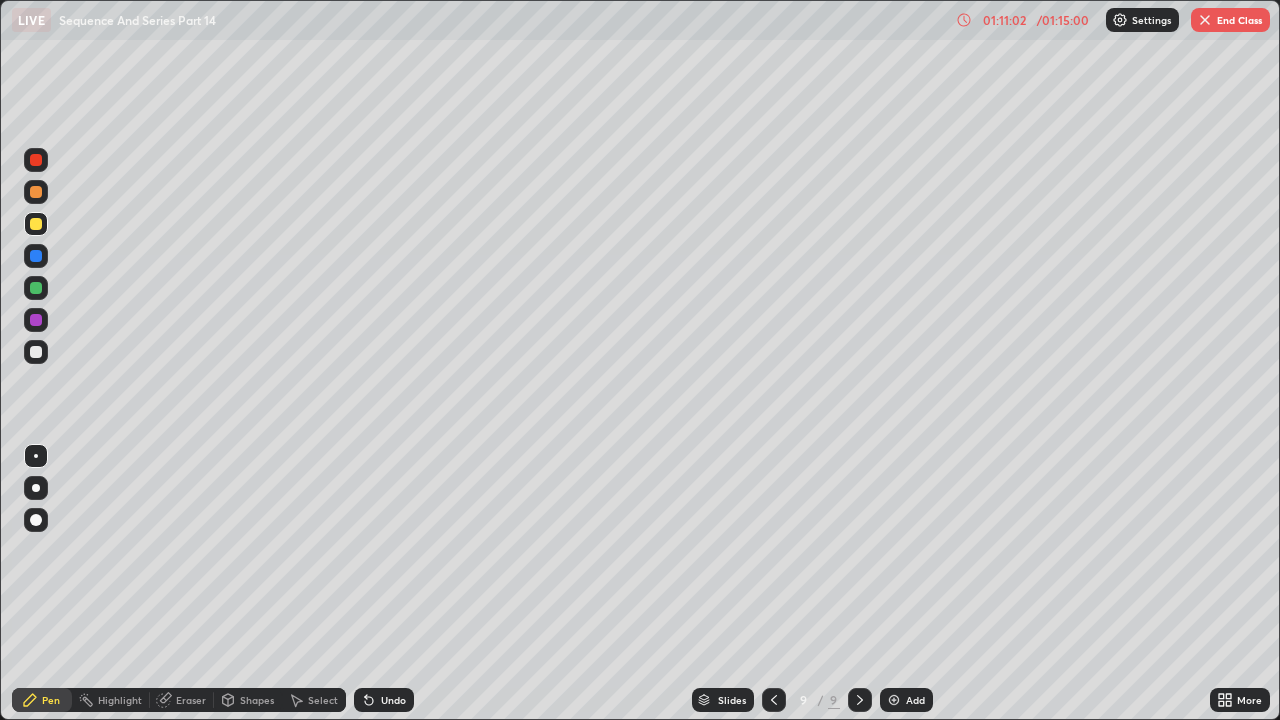 click 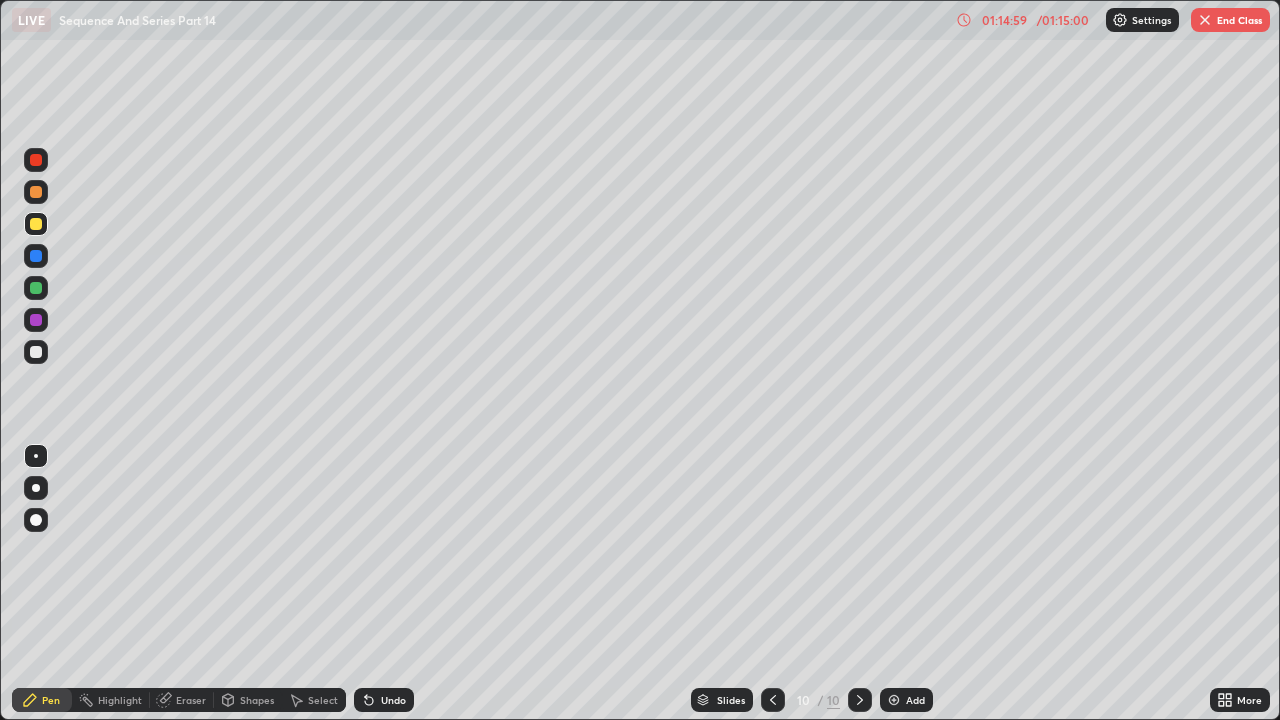 click 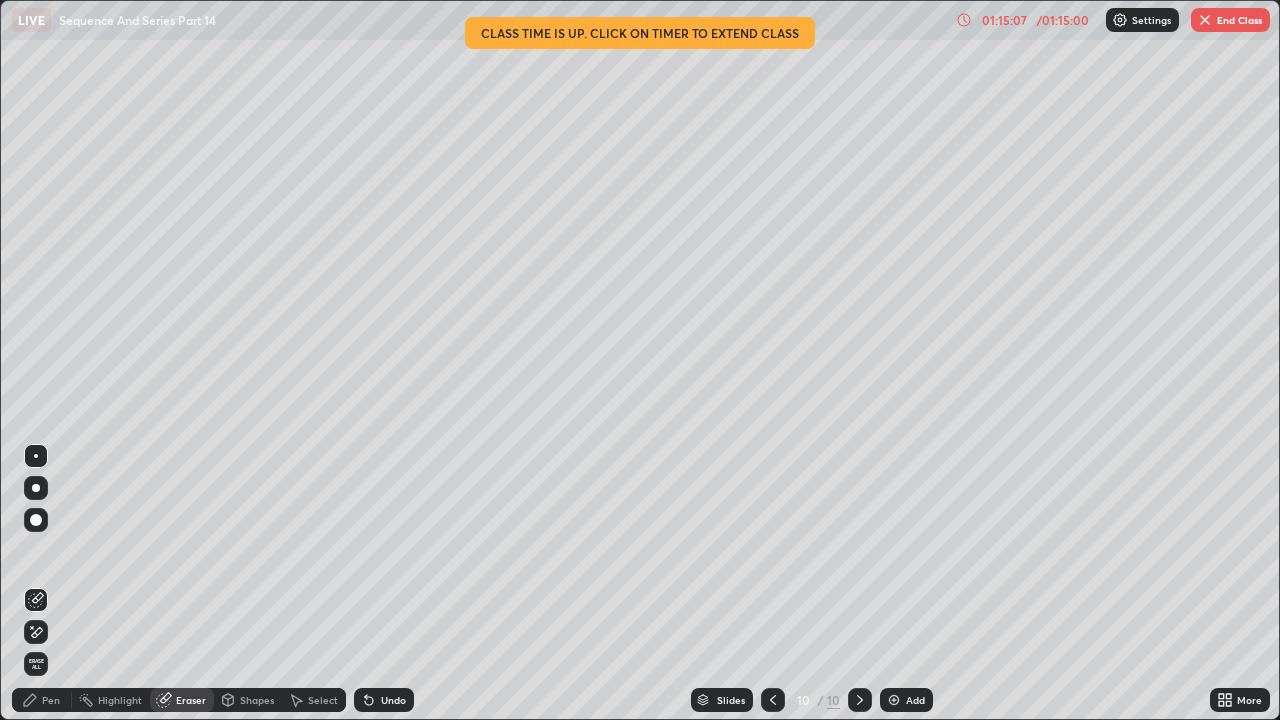 click on "Pen" at bounding box center (51, 700) 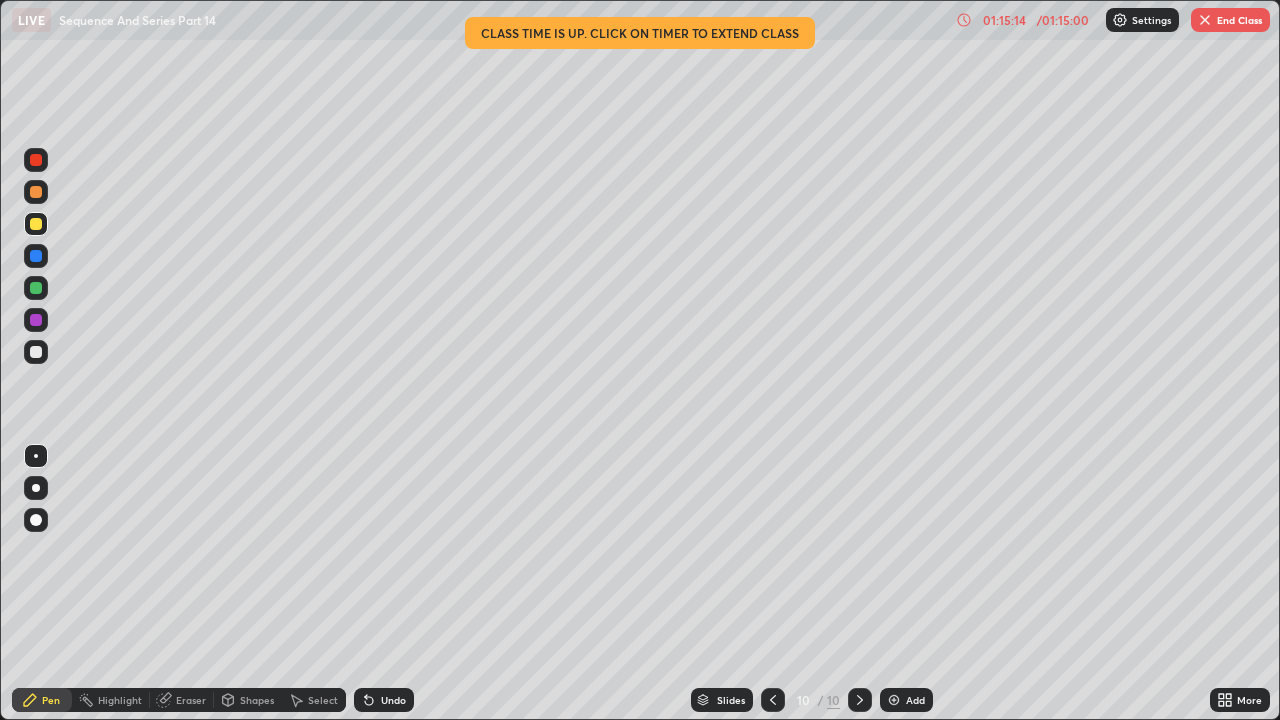 click on "Eraser" at bounding box center [191, 700] 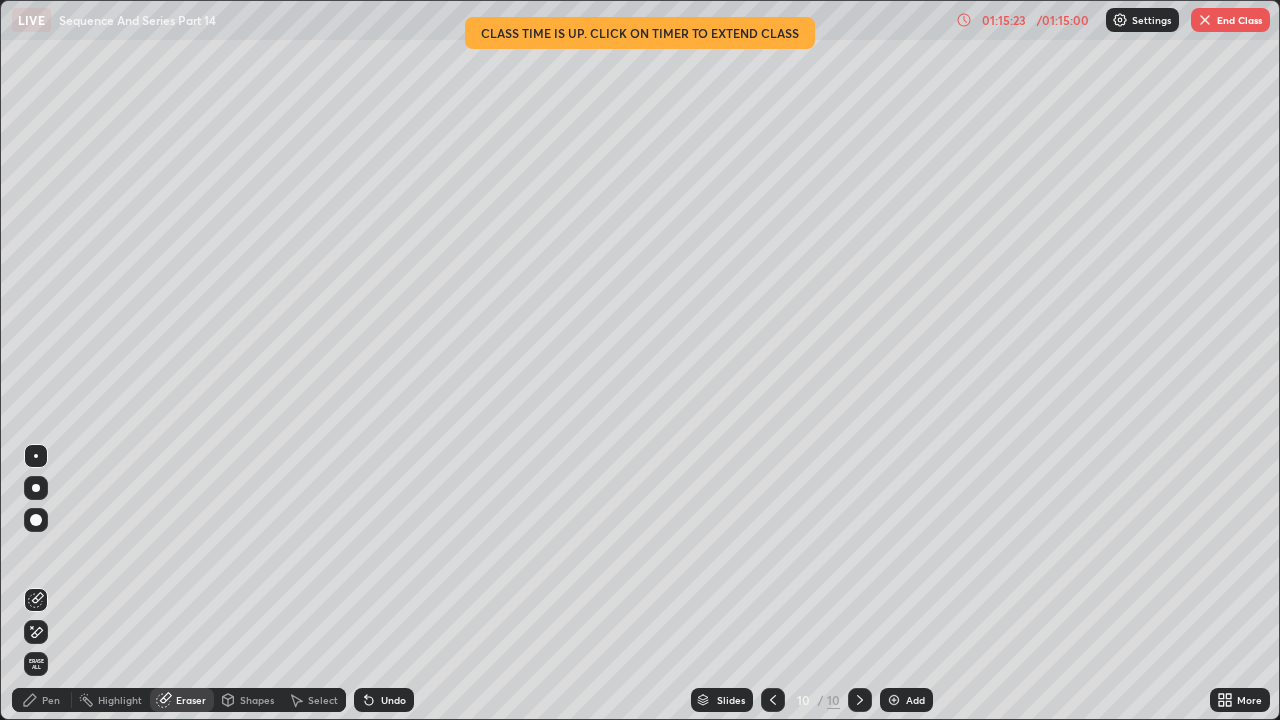 click on "Pen" at bounding box center (51, 700) 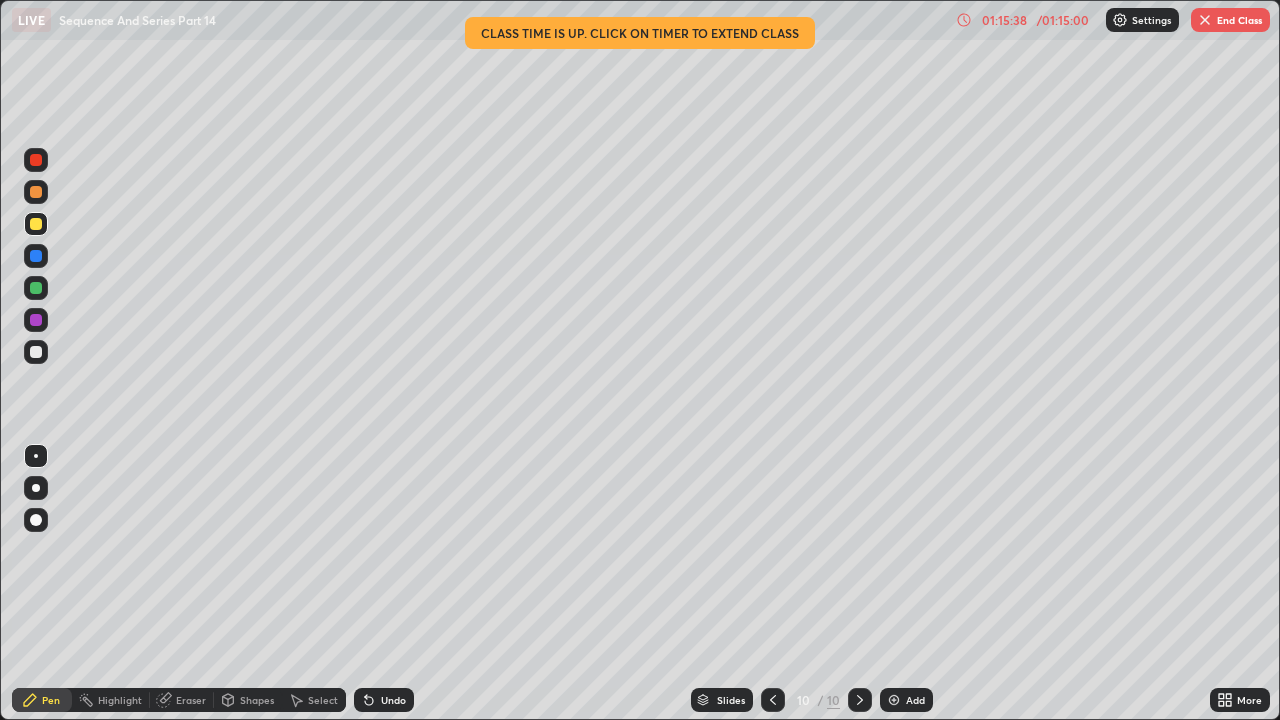 click 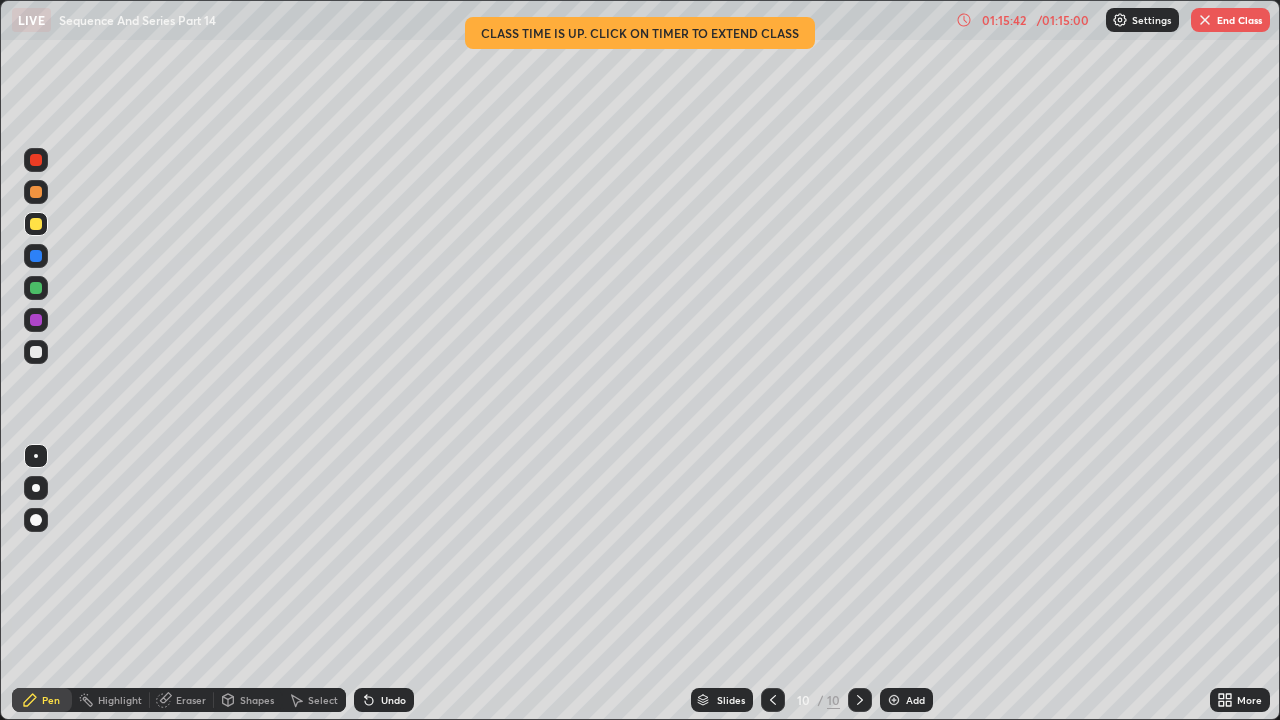 click on "Eraser" at bounding box center [191, 700] 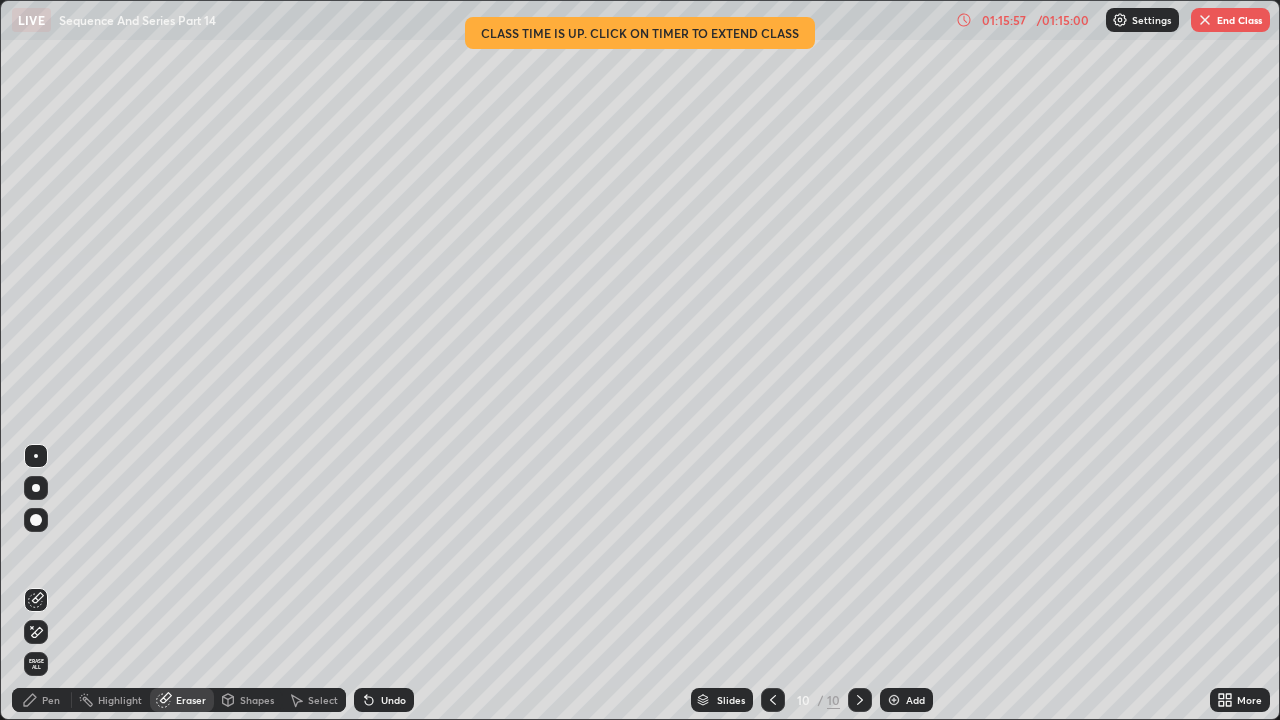 click 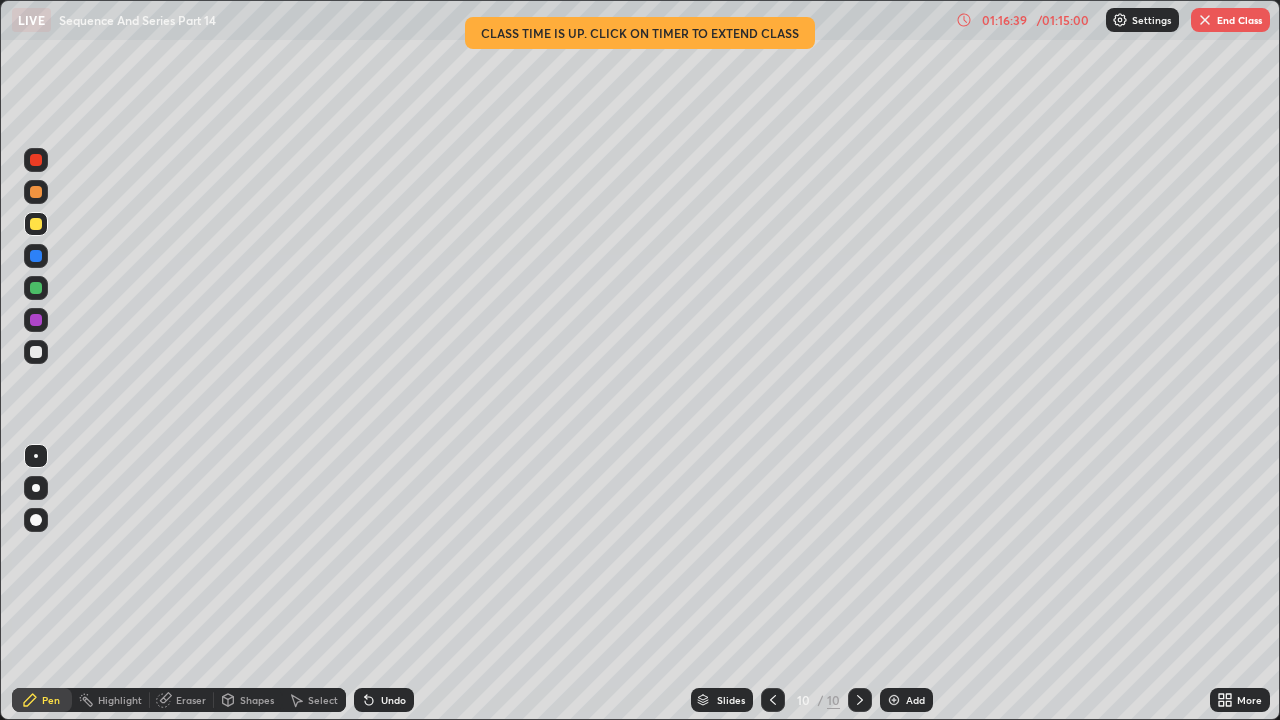 click on "End Class" at bounding box center [1230, 20] 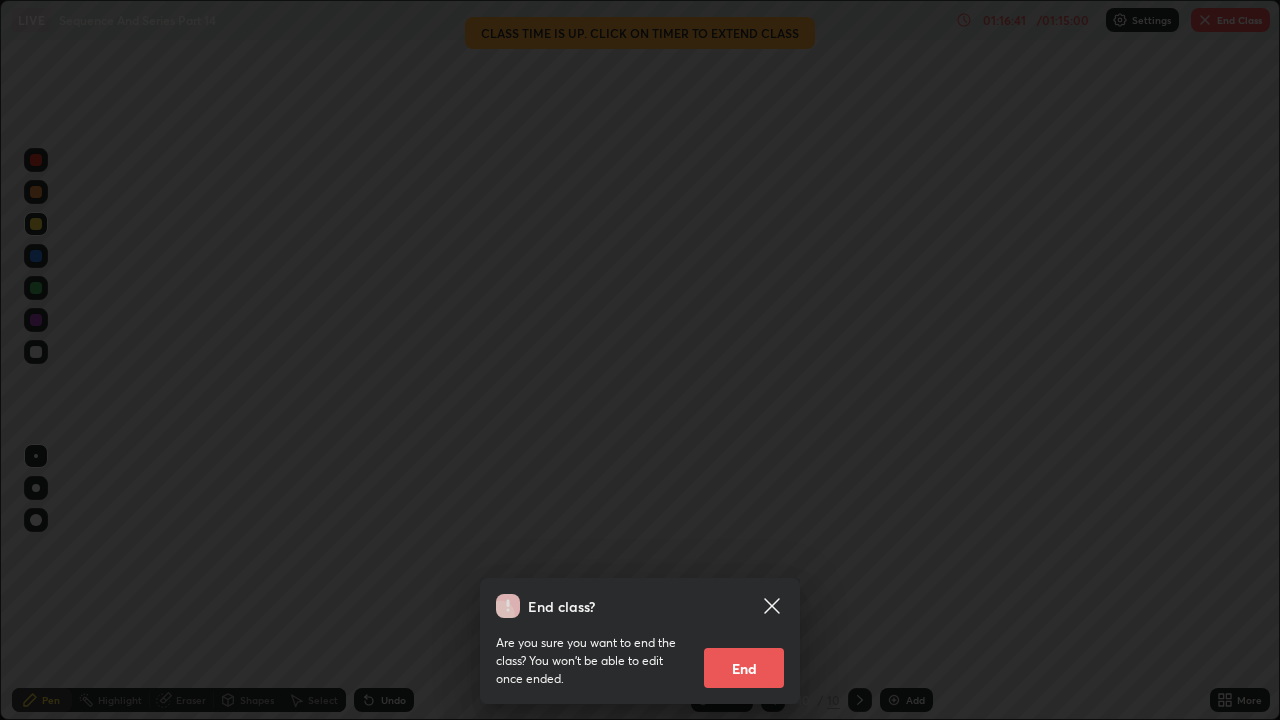 click on "End" at bounding box center [744, 668] 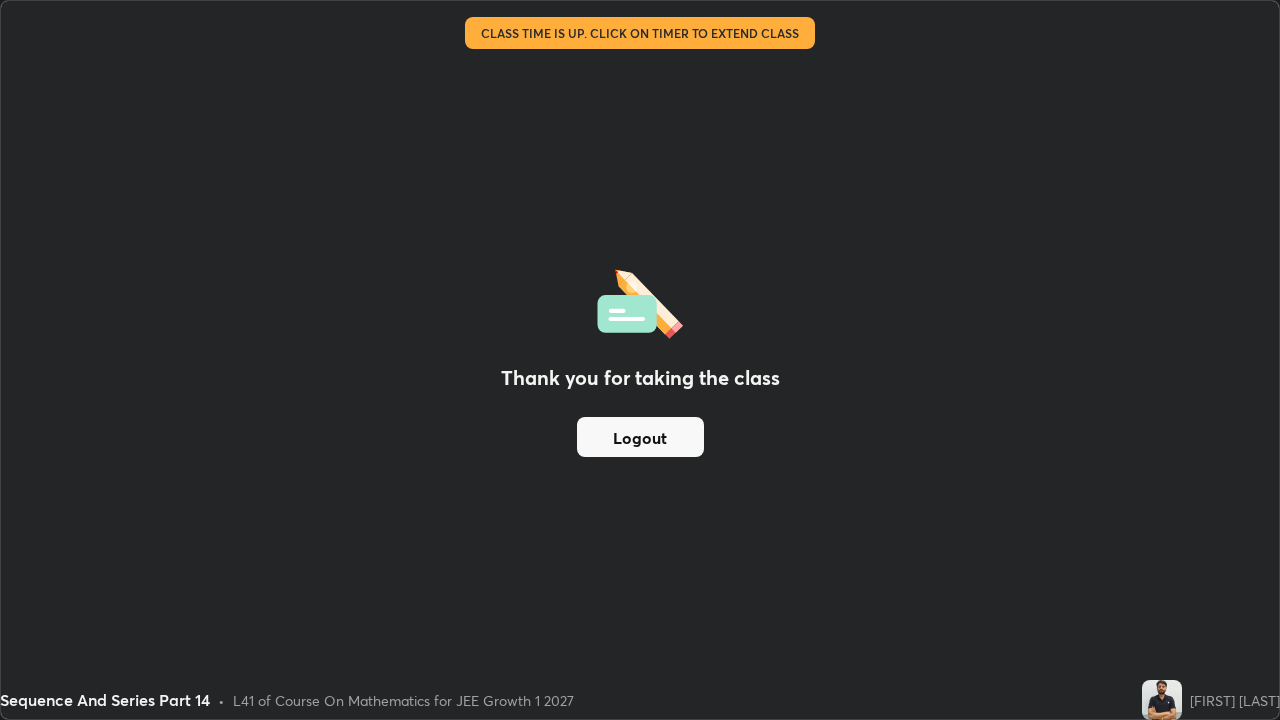 click on "Logout" at bounding box center (640, 437) 